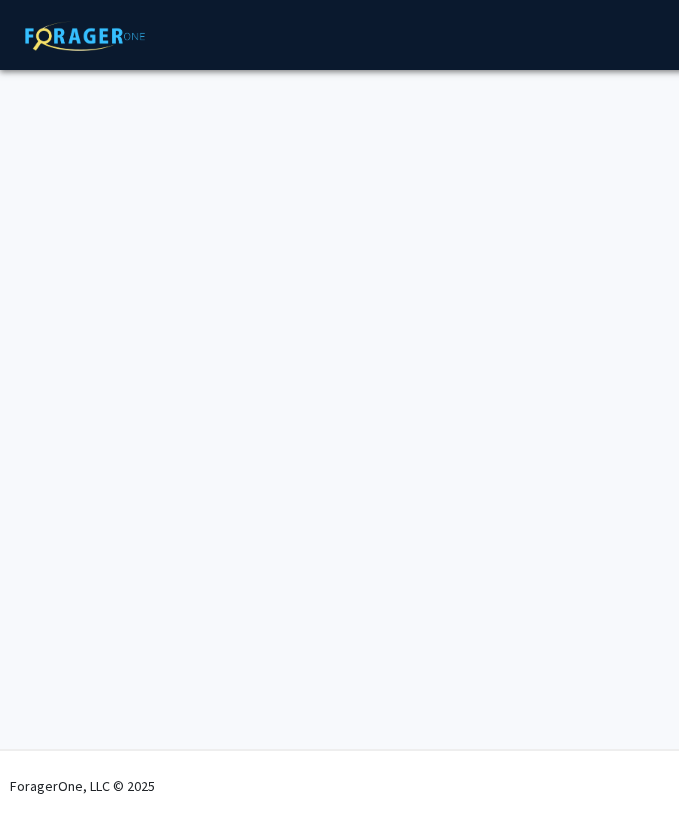 scroll, scrollTop: 0, scrollLeft: 0, axis: both 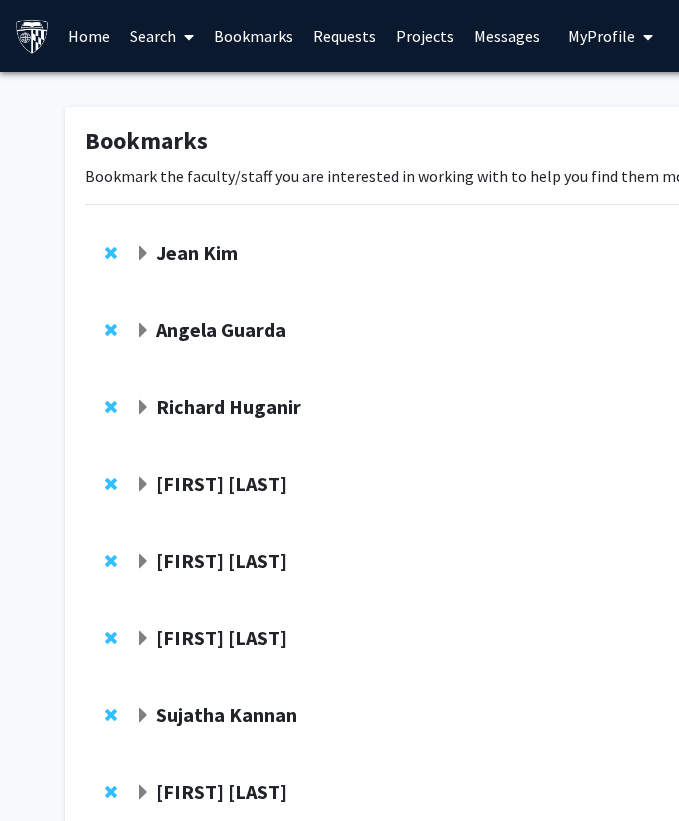 click 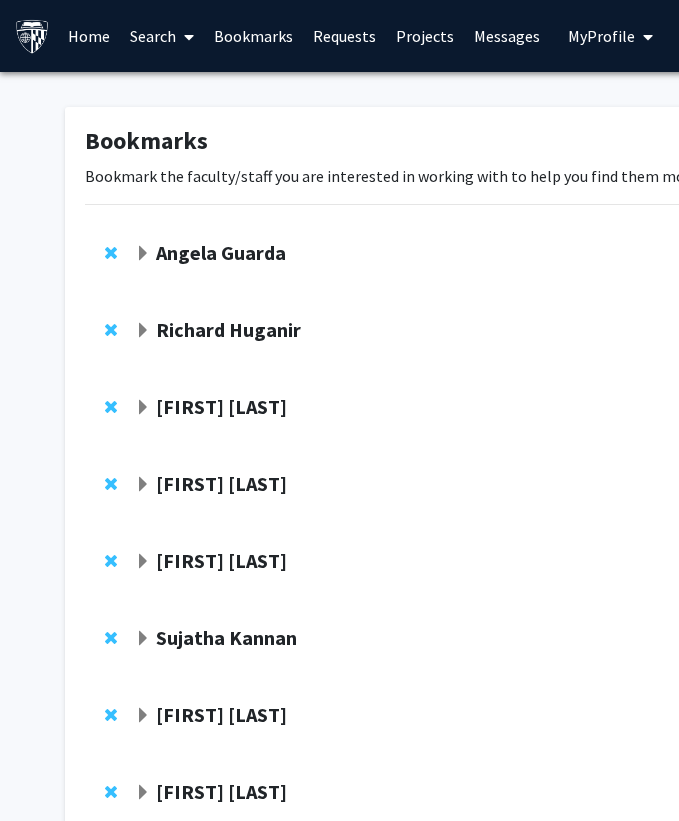 click 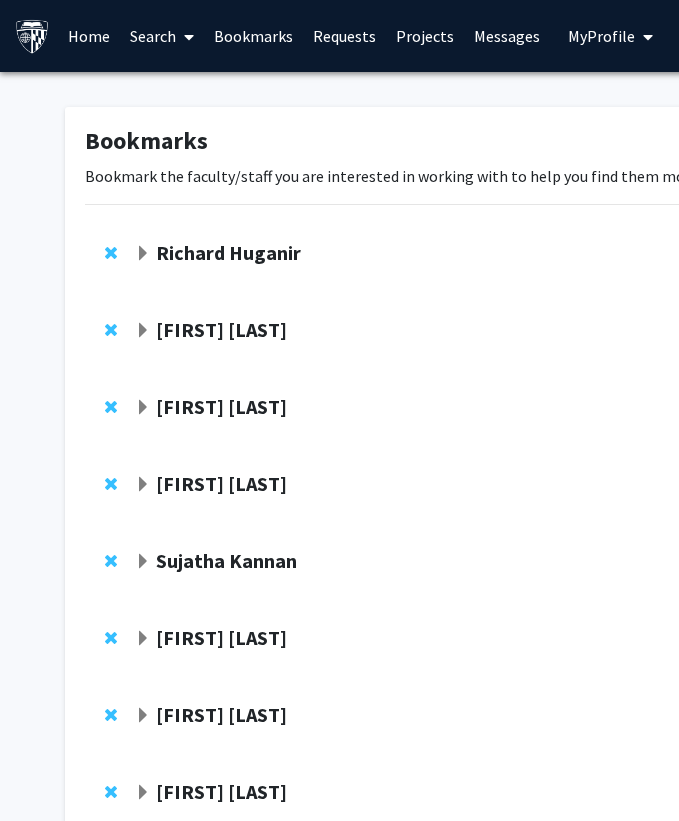 click on "[FIRST] [LAST]" 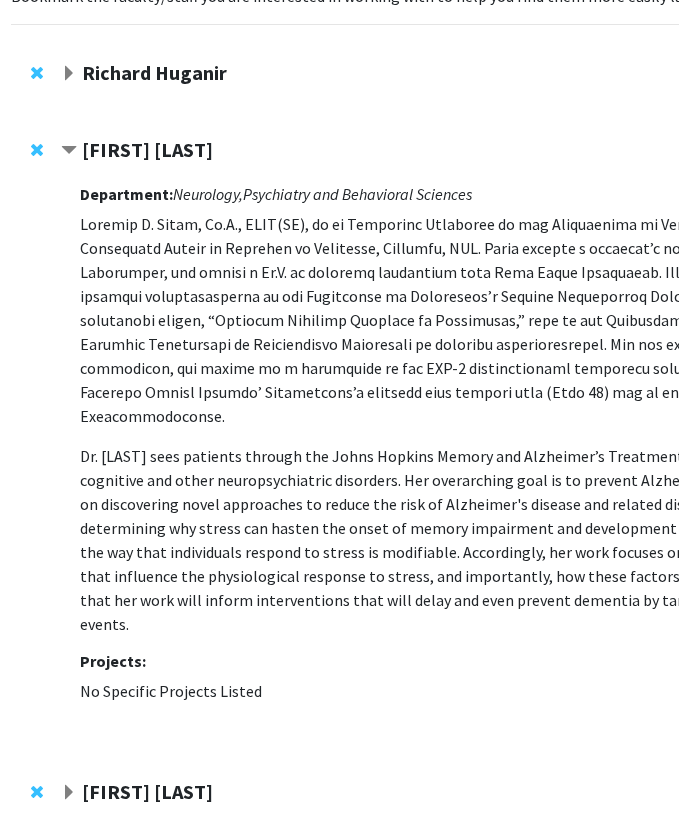 scroll, scrollTop: 180, scrollLeft: 99, axis: both 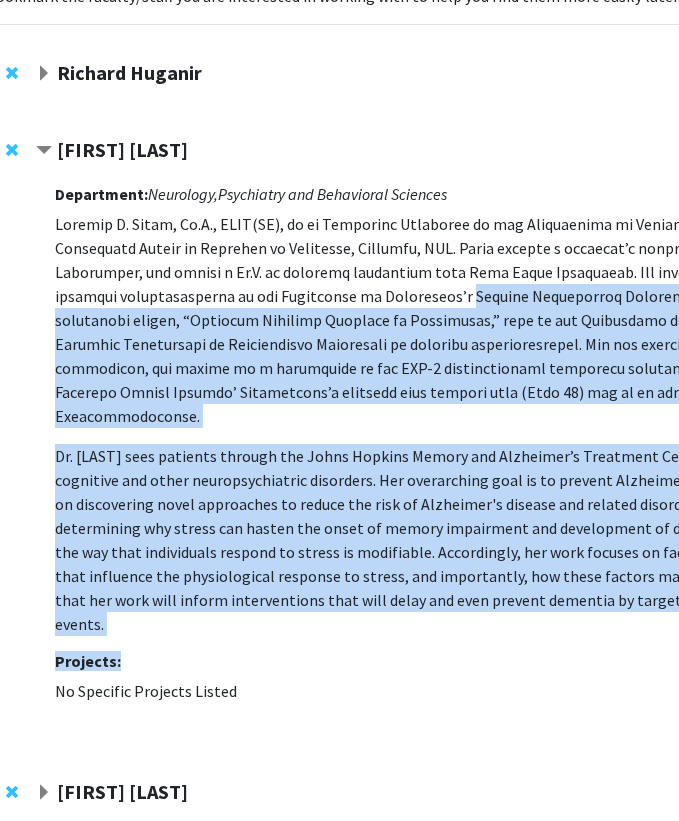 drag, startPoint x: 226, startPoint y: 392, endPoint x: 226, endPoint y: 609, distance: 217 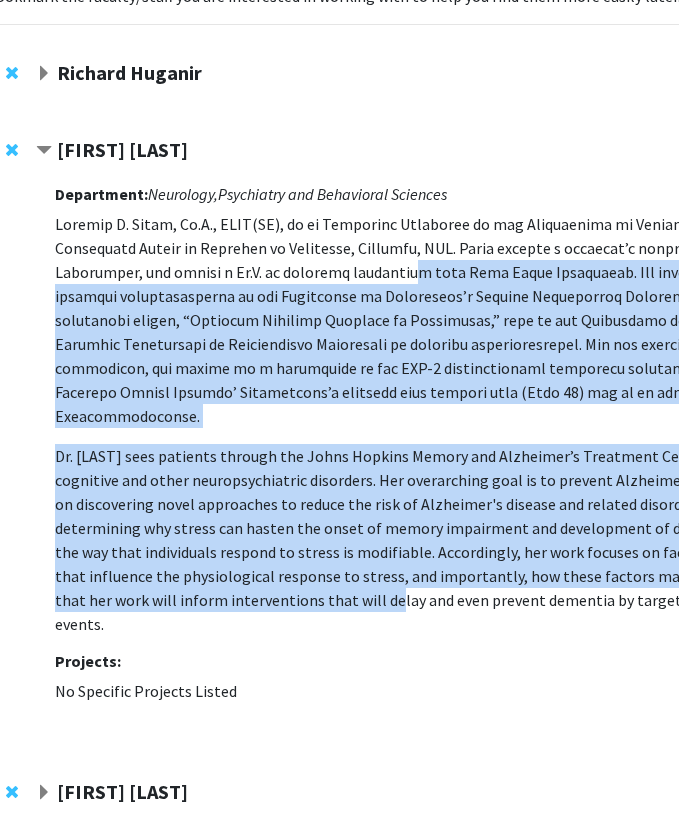 drag, startPoint x: 226, startPoint y: 586, endPoint x: 226, endPoint y: 260, distance: 326 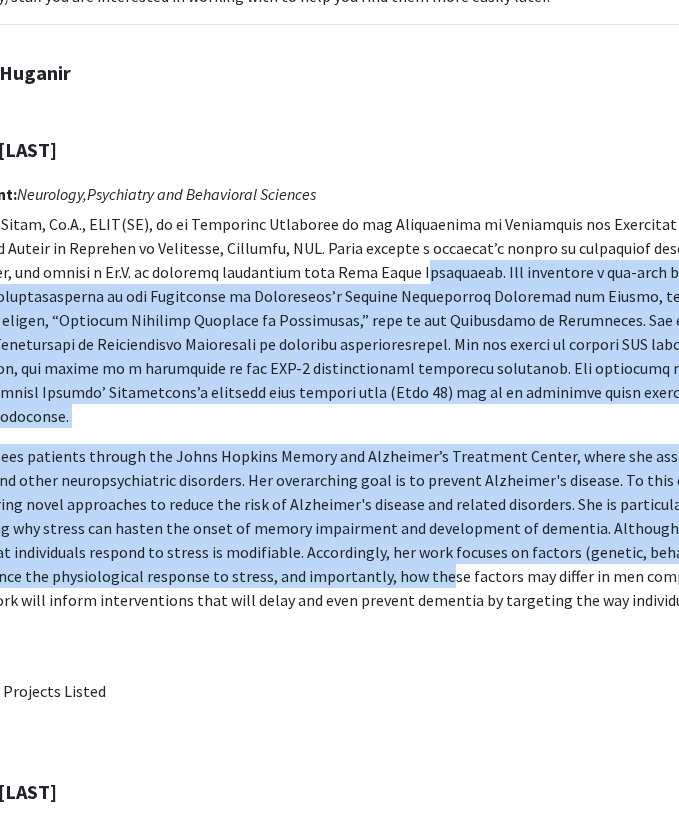 drag, startPoint x: 226, startPoint y: 260, endPoint x: 226, endPoint y: 547, distance: 287 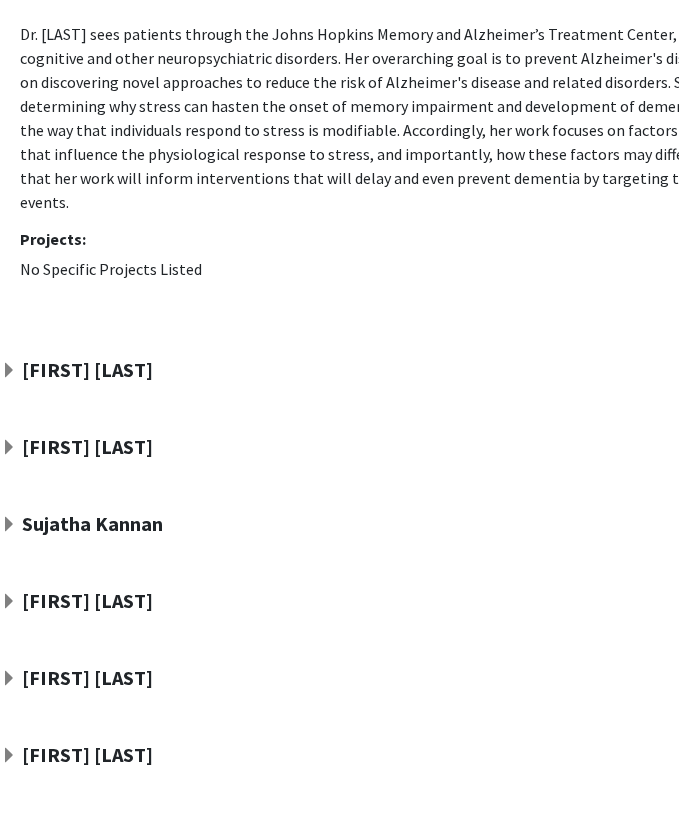 scroll, scrollTop: 621, scrollLeft: 134, axis: both 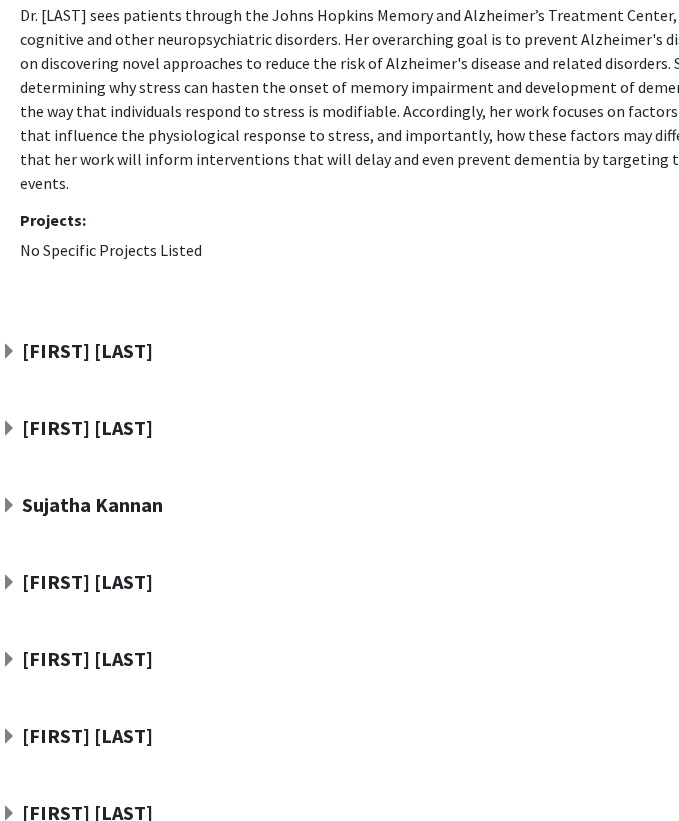 click on "[FIRST] [LAST]" 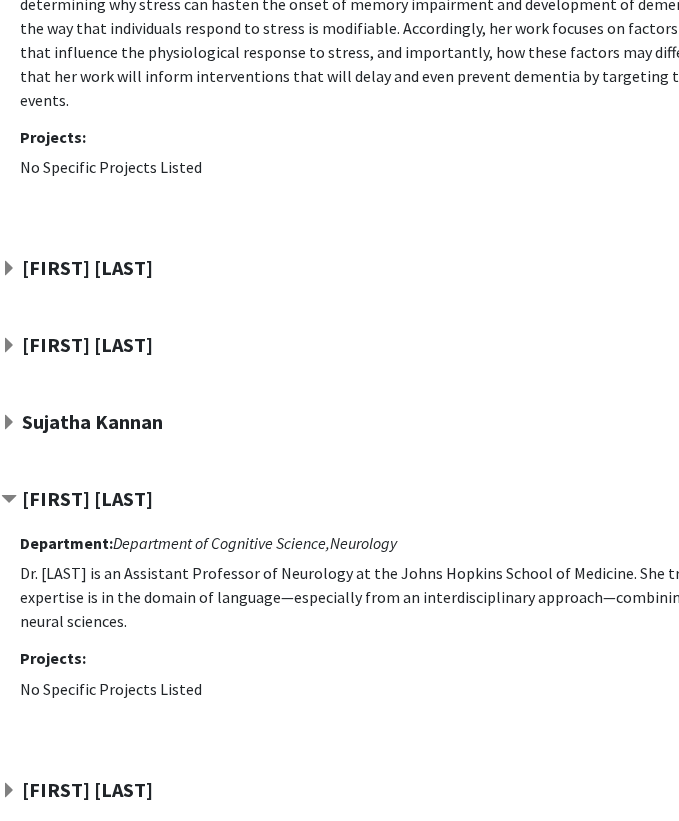 scroll, scrollTop: 737, scrollLeft: 134, axis: both 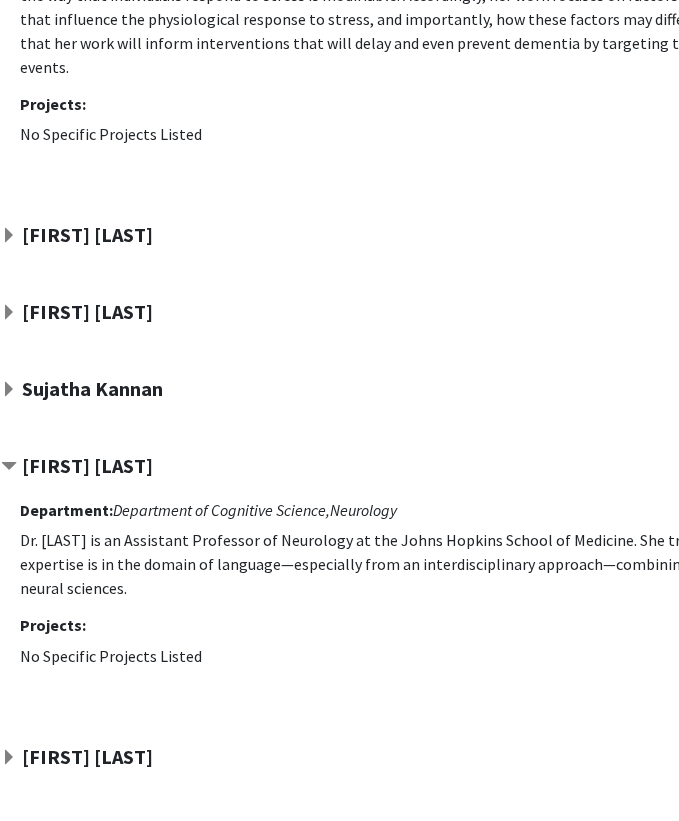 drag, startPoint x: 172, startPoint y: 531, endPoint x: 172, endPoint y: 565, distance: 34 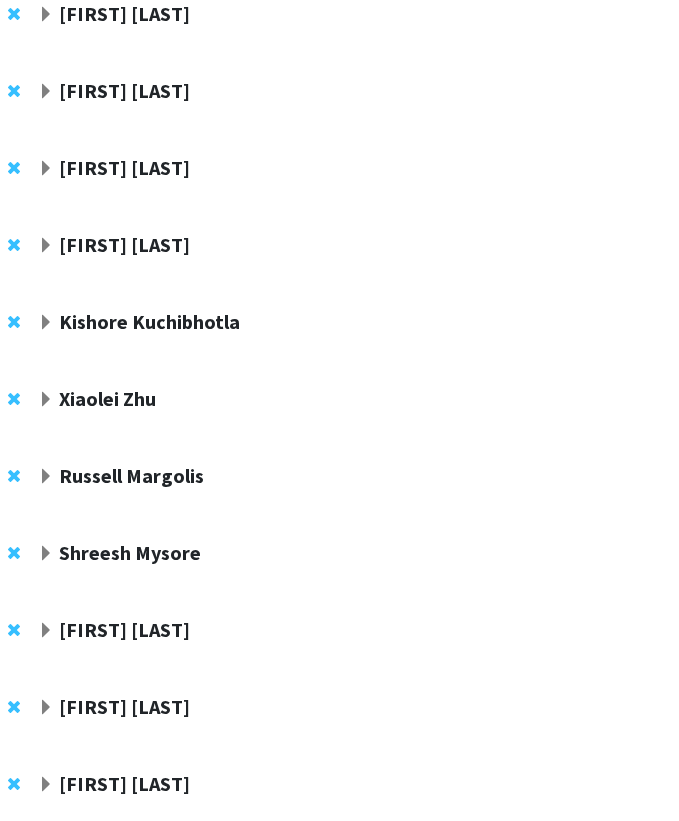 scroll, scrollTop: 1420, scrollLeft: 88, axis: both 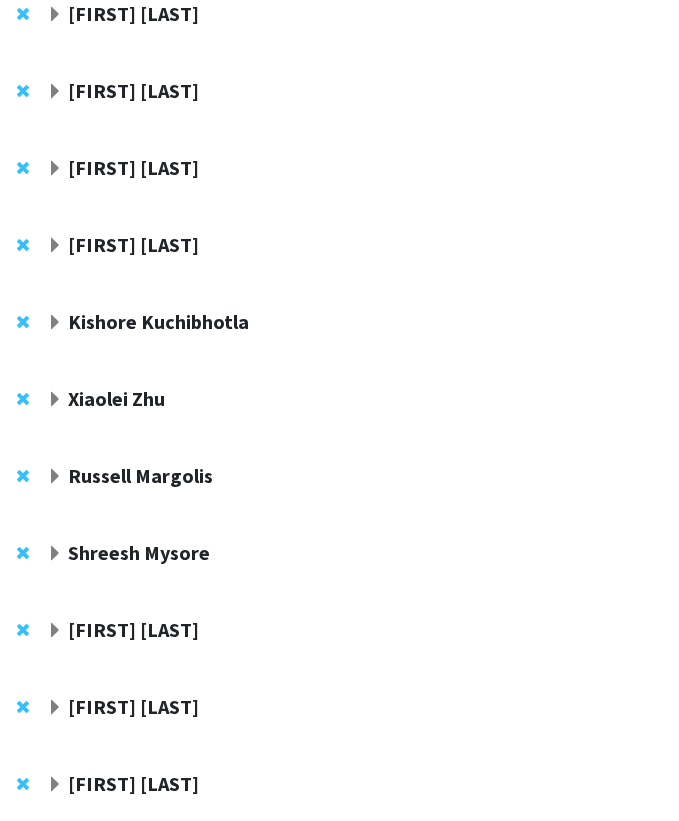 click 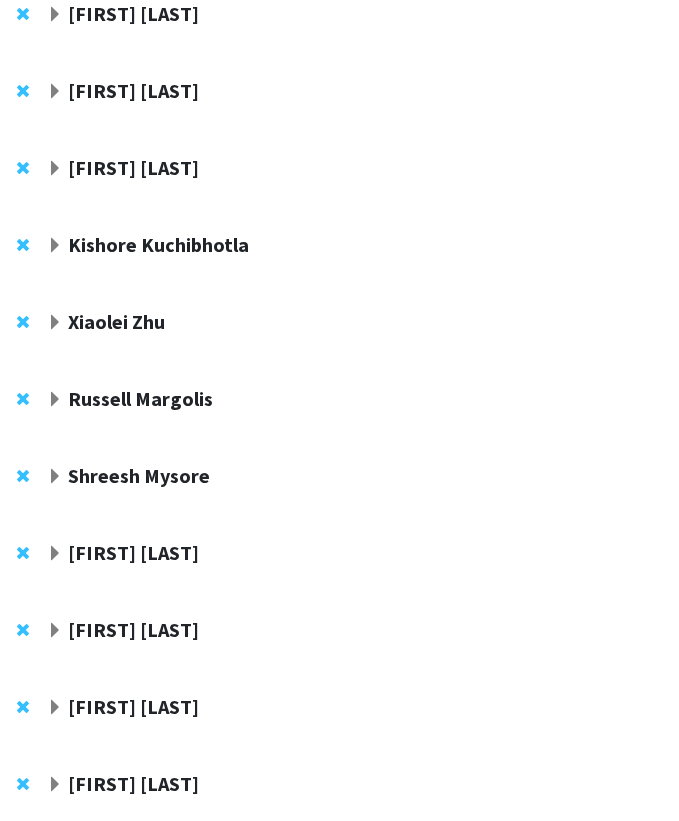 click 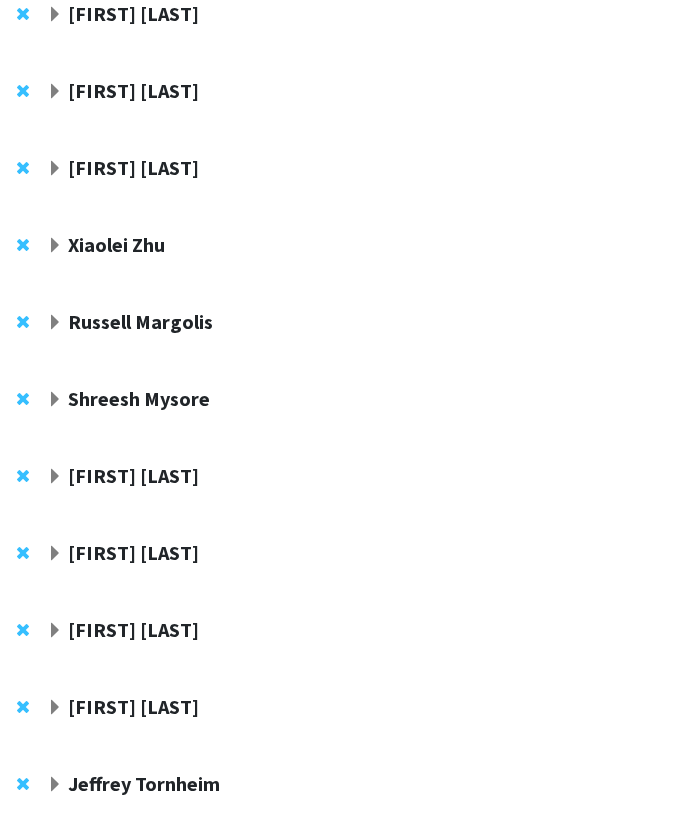 click 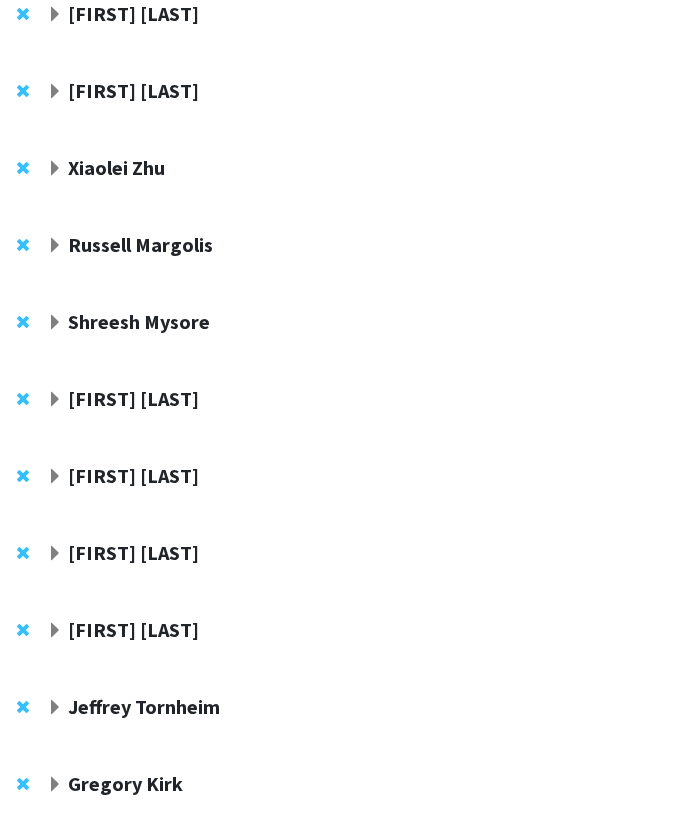 click 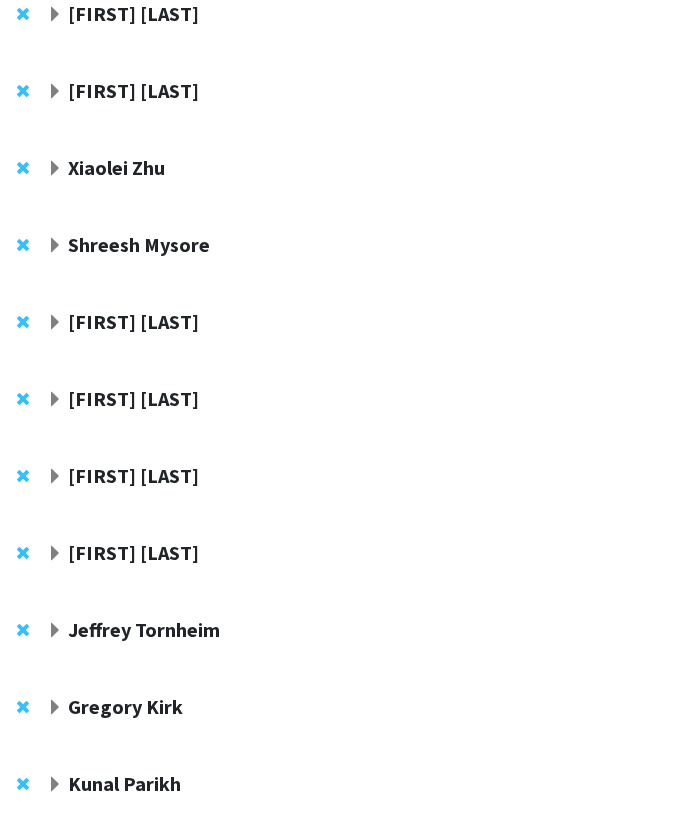 click on "Xiaolei Zhu" 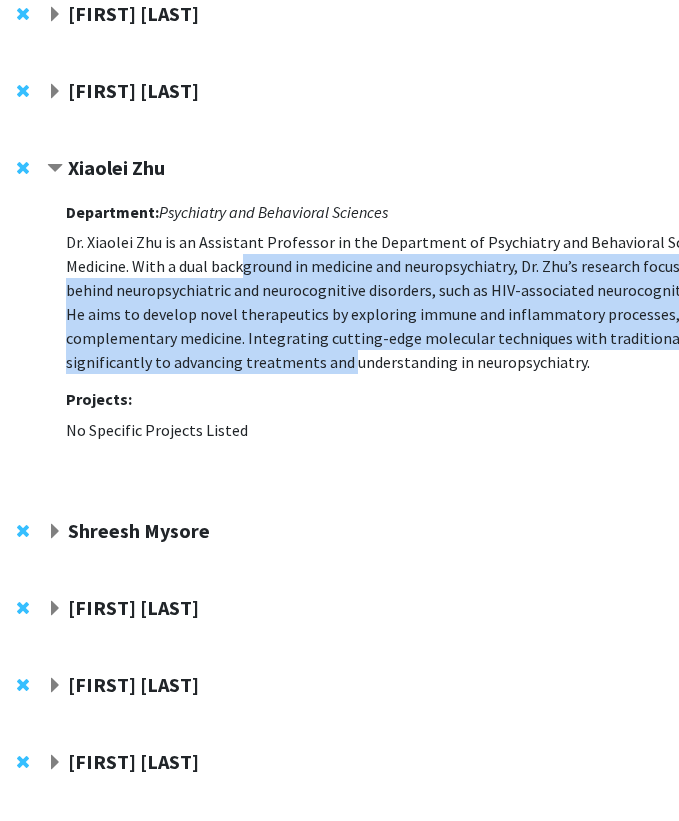 drag, startPoint x: 242, startPoint y: 225, endPoint x: 242, endPoint y: 318, distance: 93 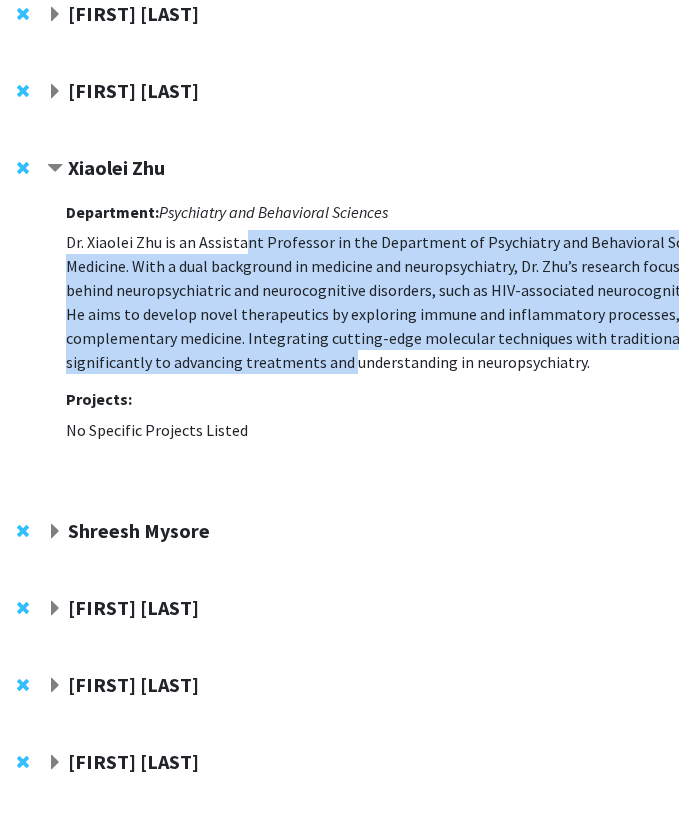 drag, startPoint x: 242, startPoint y: 318, endPoint x: 242, endPoint y: 182, distance: 136 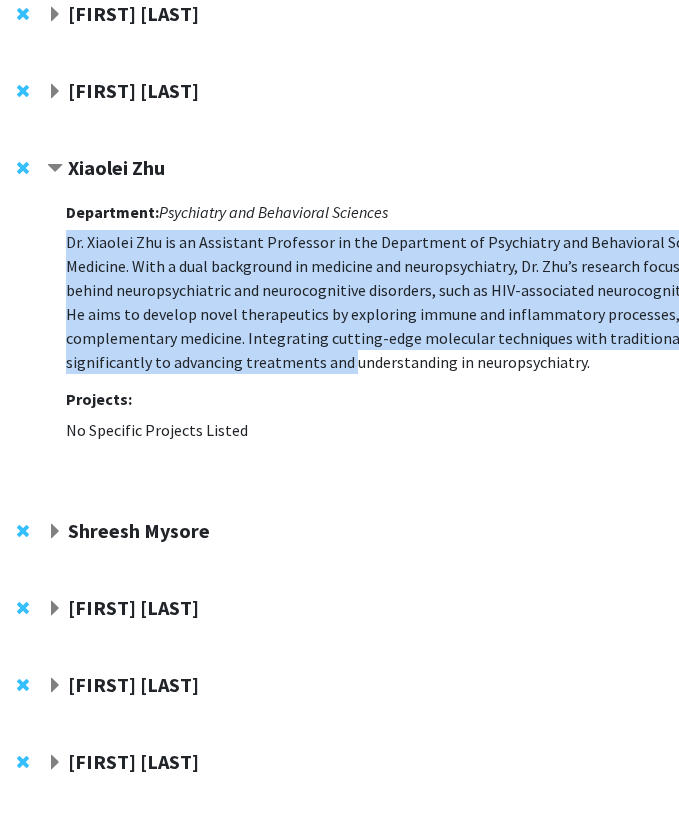 click on "Department: Psychiatry and Behavioral Sciences Dr. [FIRST] [LAST] is an Assistant Professor in the Department of Psychiatry and Behavioral Sciences at Johns Hopkins University School of Medicine. With a dual background in medicine and neuropsychiatry, Dr. [LAST]’s research focuses on uncovering the molecular mechanisms behind neuropsychiatric and neurocognitive disorders, such as HIV-associated neurocognitive dysfunction and major depressive disorder. He aims to develop novel therapeutics by exploring immune and inflammatory processes, environmental risk factors, and complementary medicine. Integrating cutting-edge molecular techniques with traditional medicine insights, Dr. [LAST]’s work contributes significantly to advancing treatments and" at bounding box center (536, 335) 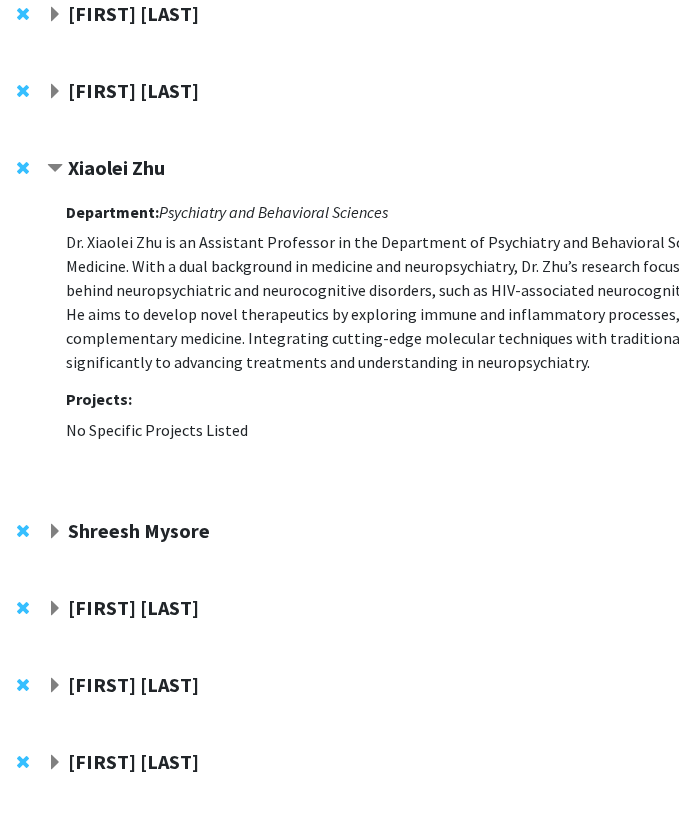 click on "Xiaolei Zhu" 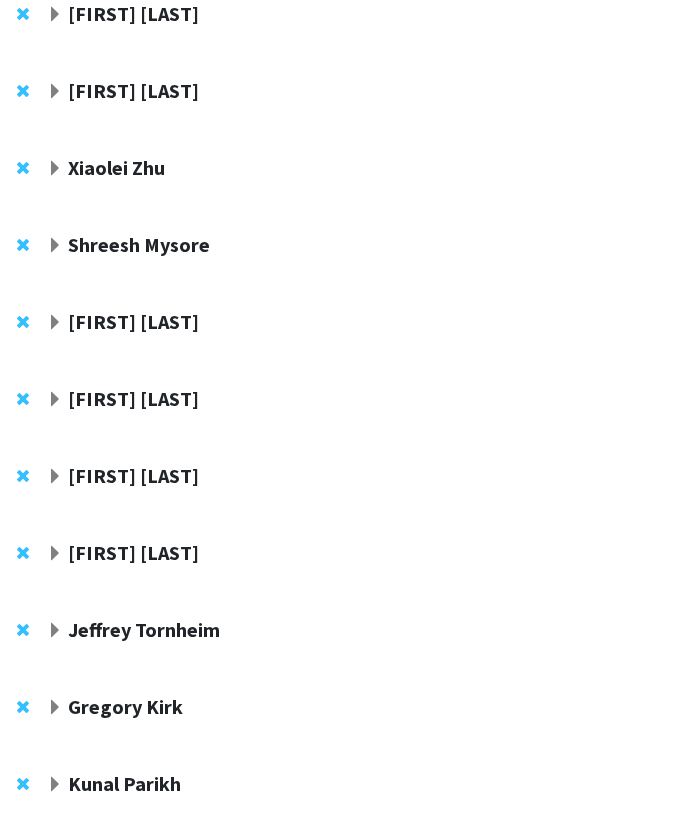 scroll, scrollTop: 1505, scrollLeft: 88, axis: both 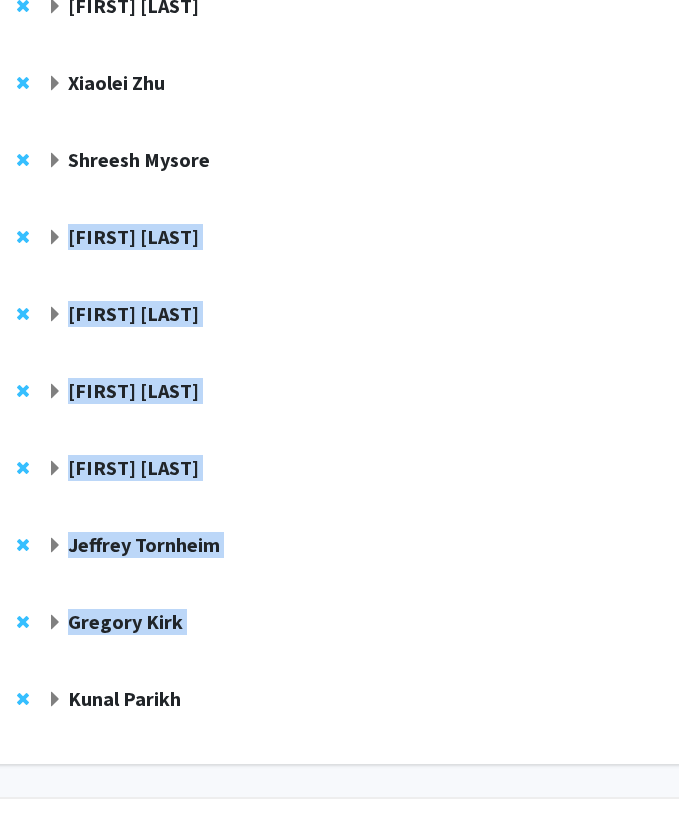 drag, startPoint x: 297, startPoint y: 109, endPoint x: 275, endPoint y: 591, distance: 482.5018 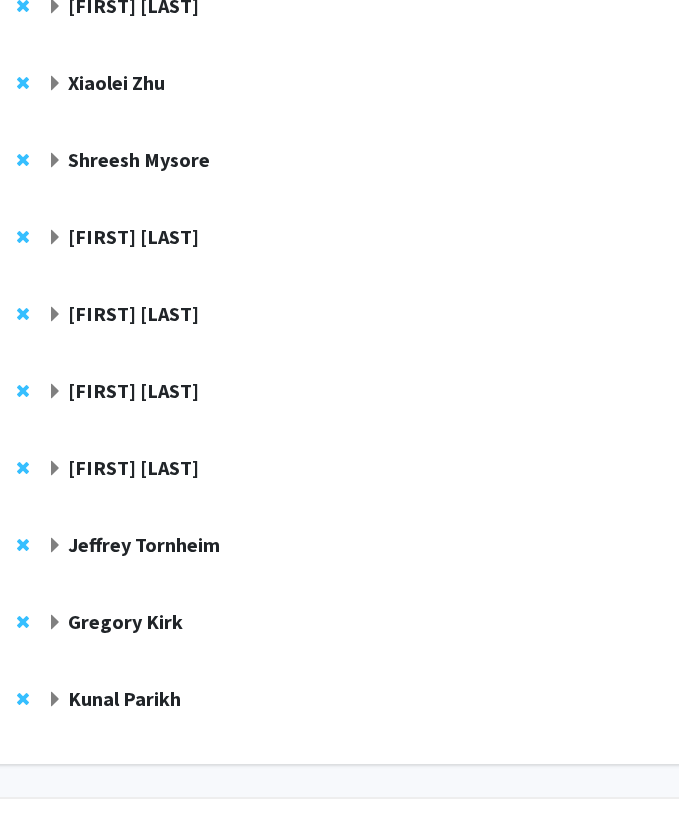 click on "Gregory Kirk" 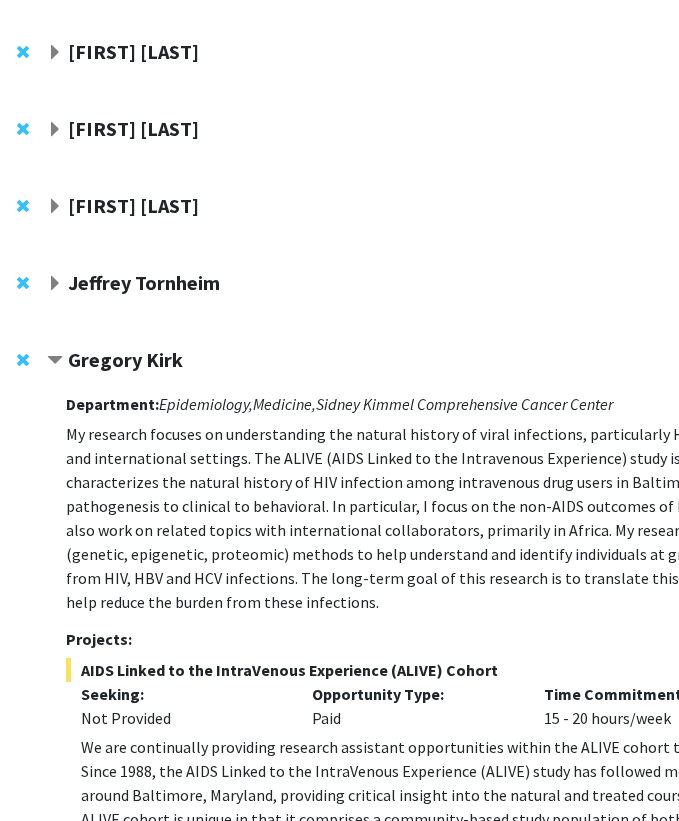 scroll, scrollTop: 1771, scrollLeft: 88, axis: both 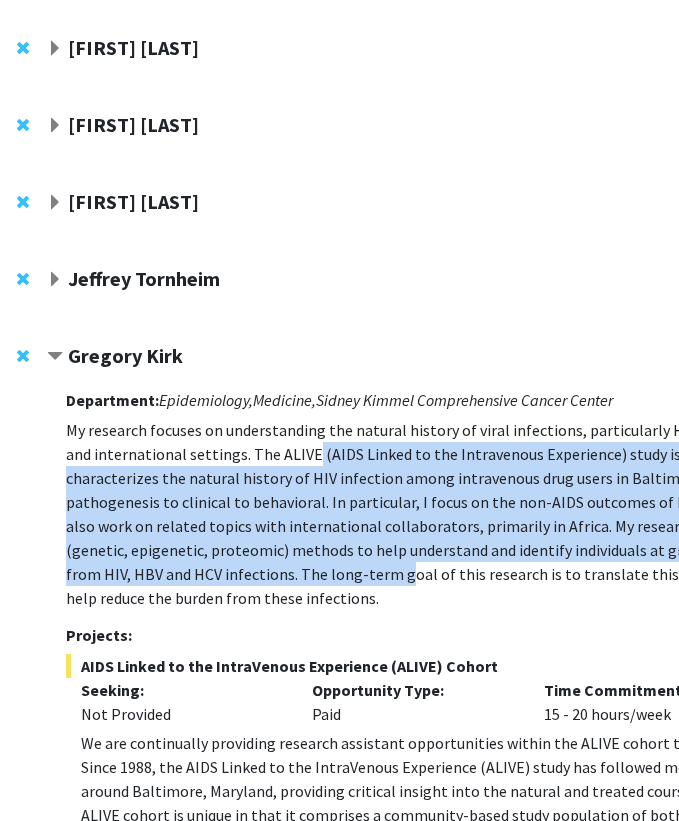 drag, startPoint x: 277, startPoint y: 406, endPoint x: 277, endPoint y: 519, distance: 113 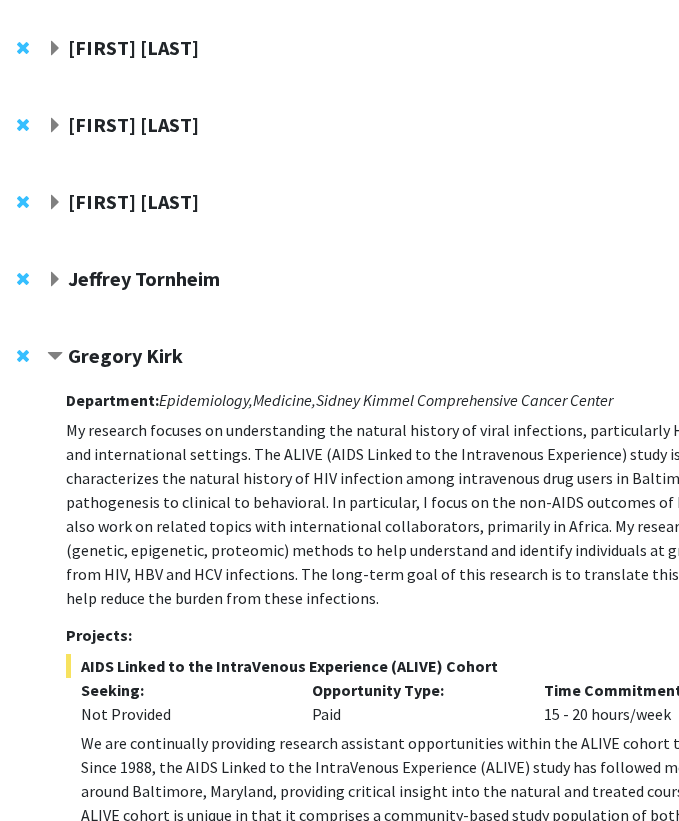scroll, scrollTop: 2043, scrollLeft: 88, axis: both 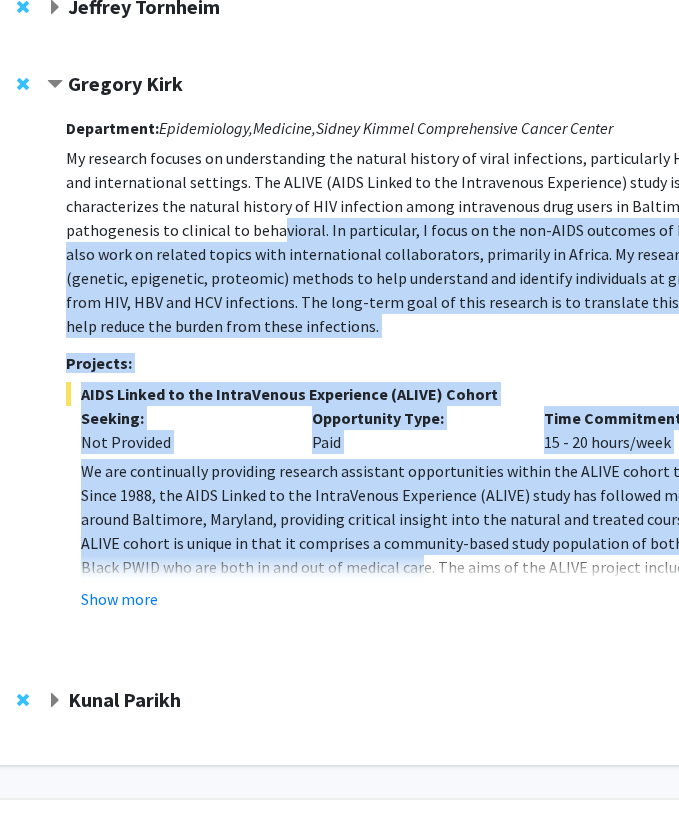 drag, startPoint x: 277, startPoint y: 519, endPoint x: 277, endPoint y: 153, distance: 366 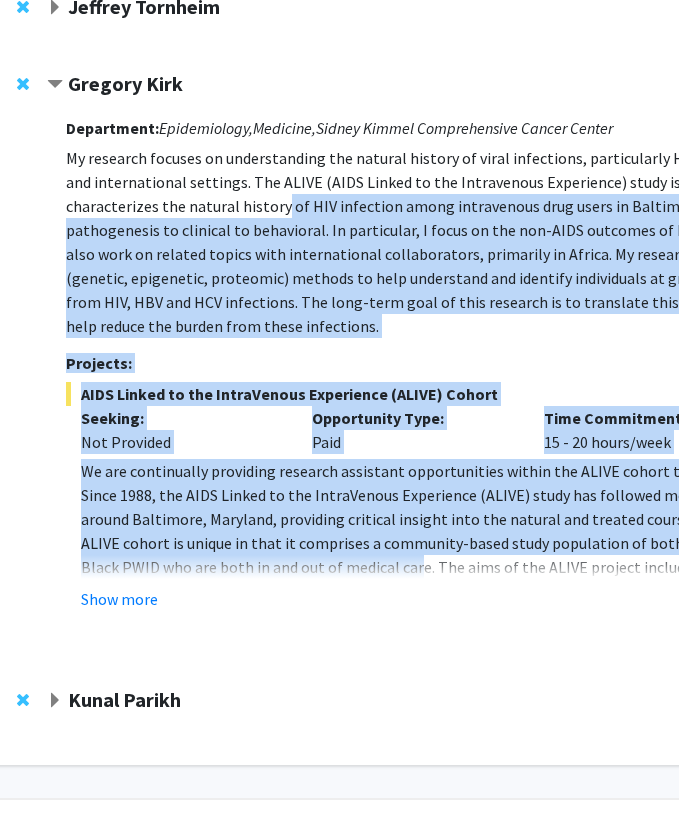 click on "My research focuses on understanding the natural history of viral infections, particularly HIV and the hepatitis viruses, in both domestic and international settings. The ALIVE (AIDS Linked to the Intravenous Experience) study is a long-standing and productive cohort that characterizes the natural history of HIV infection among intravenous drug users in Baltimore, MD. Our research in ALIVE ranges from pathogenesis to clinical to behavioral. In particular, I focus on the non-AIDS outcomes of HIV including cancer, liver and lung diseases. I also work on related topics with international collaborators, primarily in Africa. My research employs clinical, imaging, and 'omic'  (genetic, epigenetic, proteomic) methods to help understand and identify individuals at greatest risk for clinically relevant outcomes from HIV, HBV and HCV infections. The long-term goal of this research is to translate this information into targeted interventions to help reduce the burden from these infections." at bounding box center (536, 242) 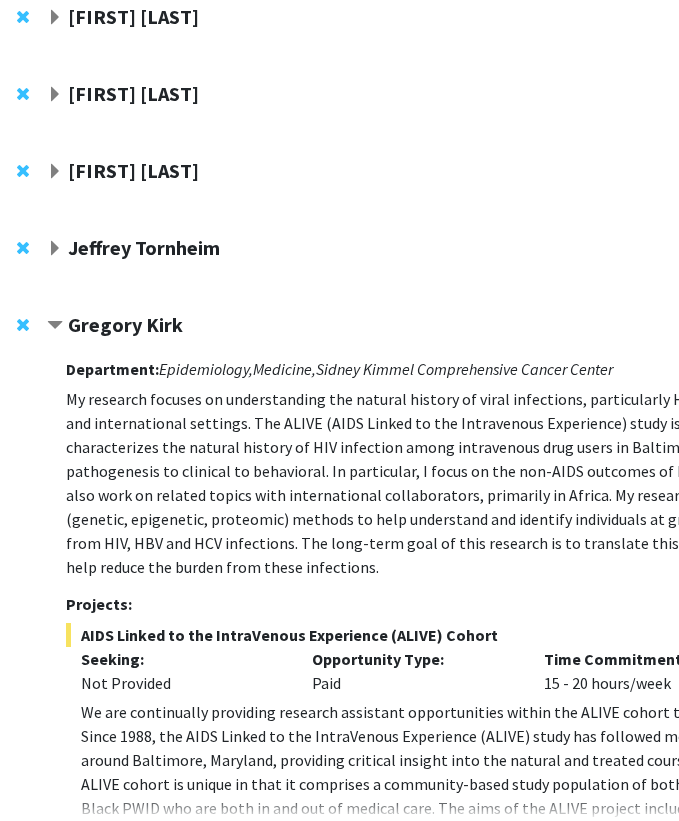 click on "Gregory Kirk" 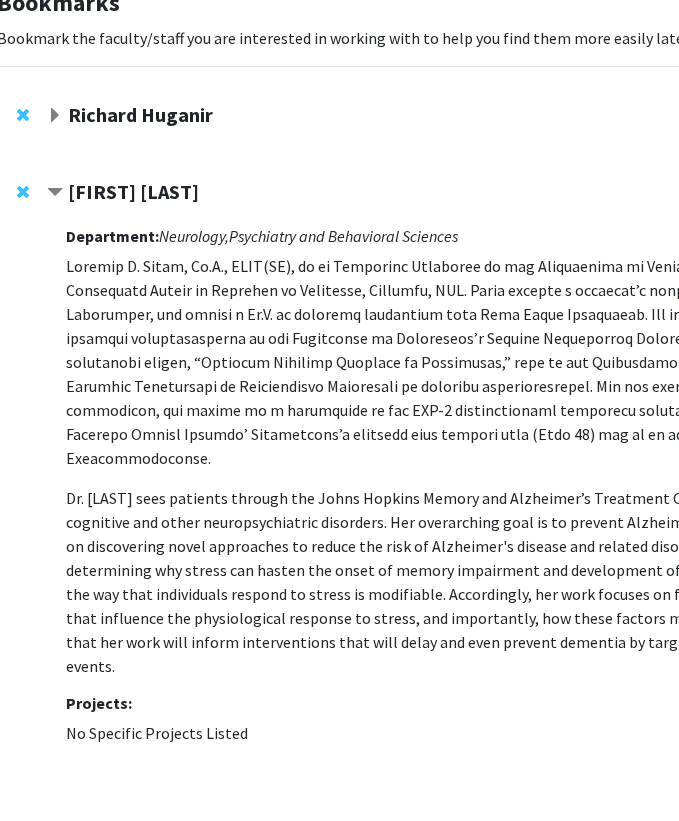 scroll, scrollTop: 152, scrollLeft: 88, axis: both 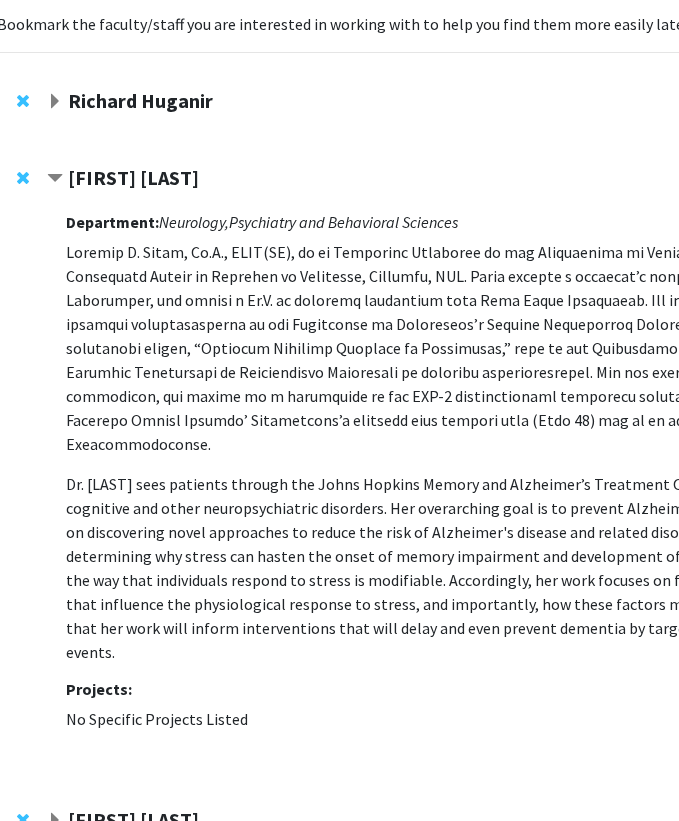 click on "[FIRST] [LAST]" 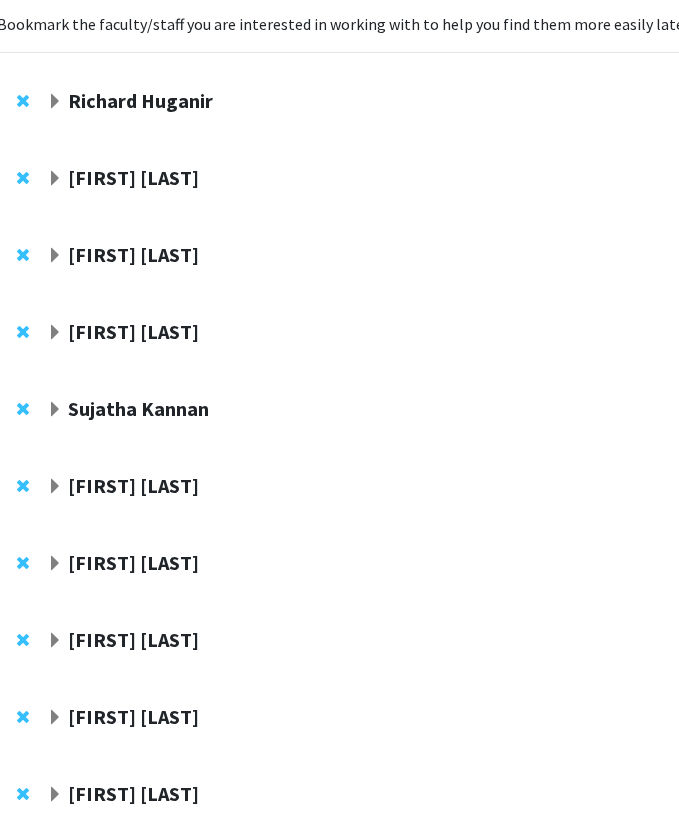 click on "[FIRST] [LAST]" 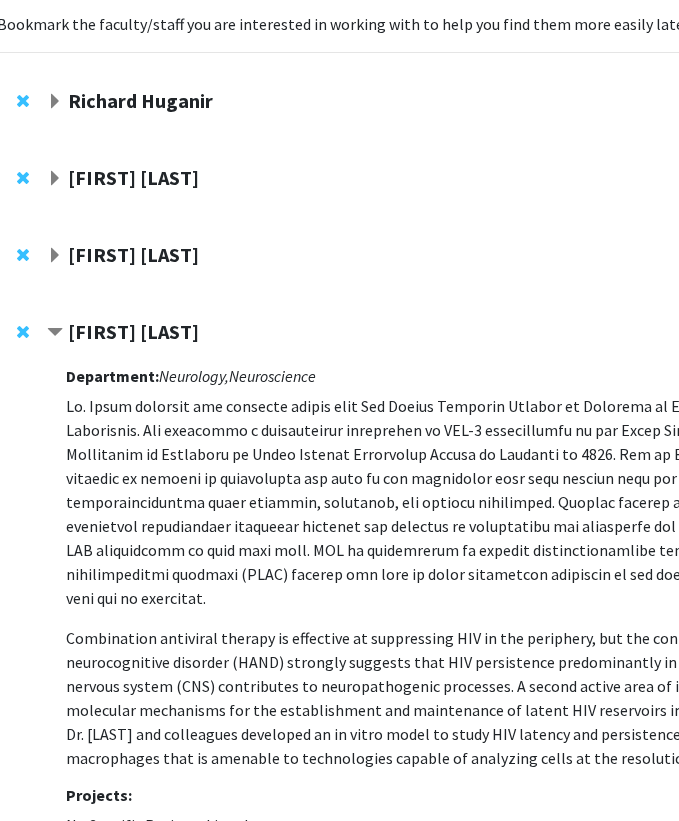 click on "[FIRST] [LAST]" 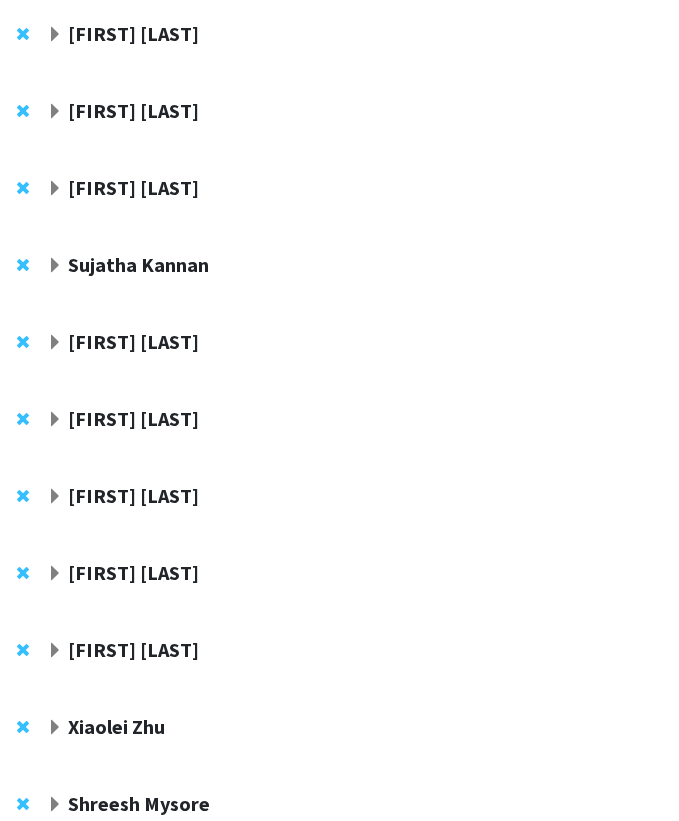 scroll, scrollTop: 298, scrollLeft: 88, axis: both 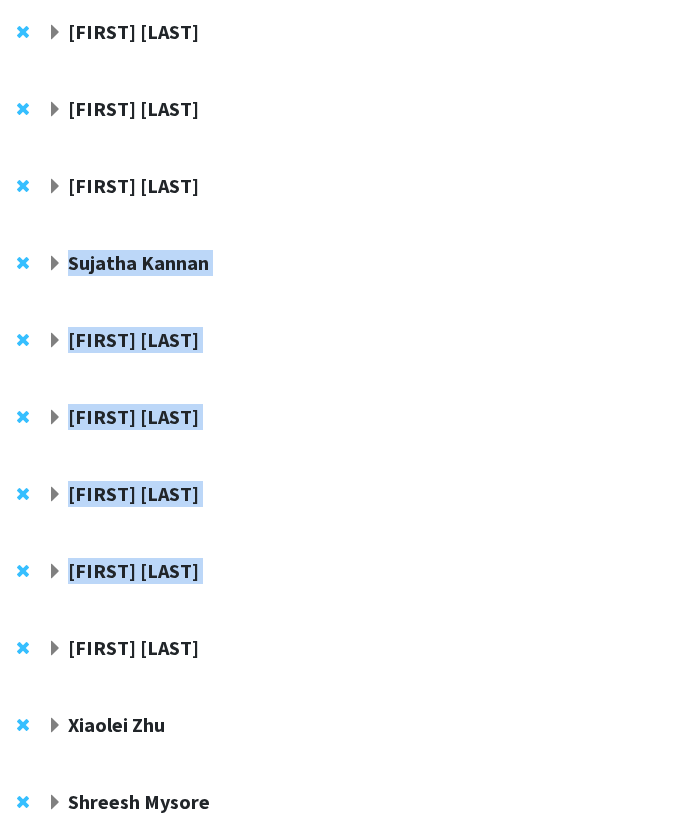 drag, startPoint x: 285, startPoint y: 208, endPoint x: 285, endPoint y: 676, distance: 468 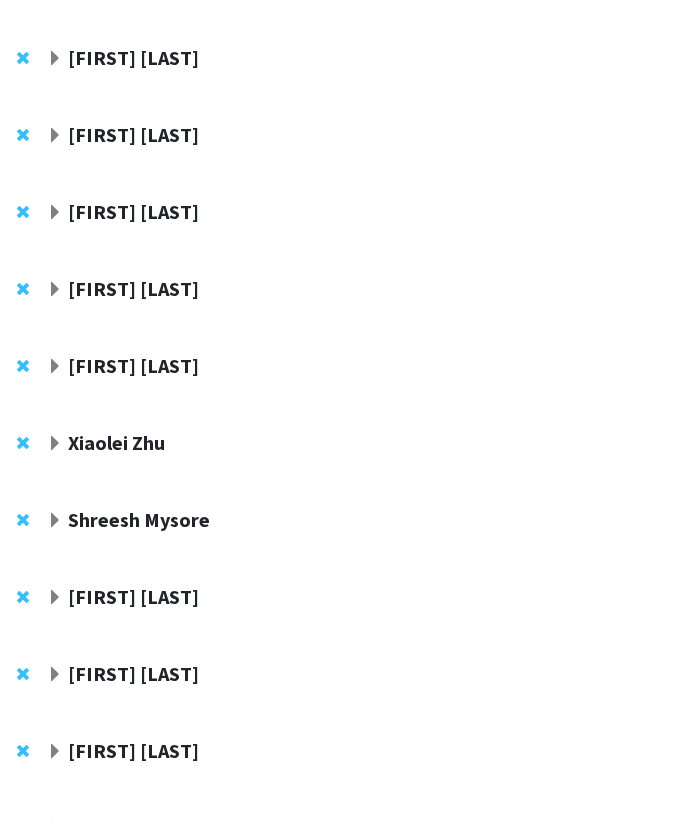 scroll, scrollTop: 585, scrollLeft: 88, axis: both 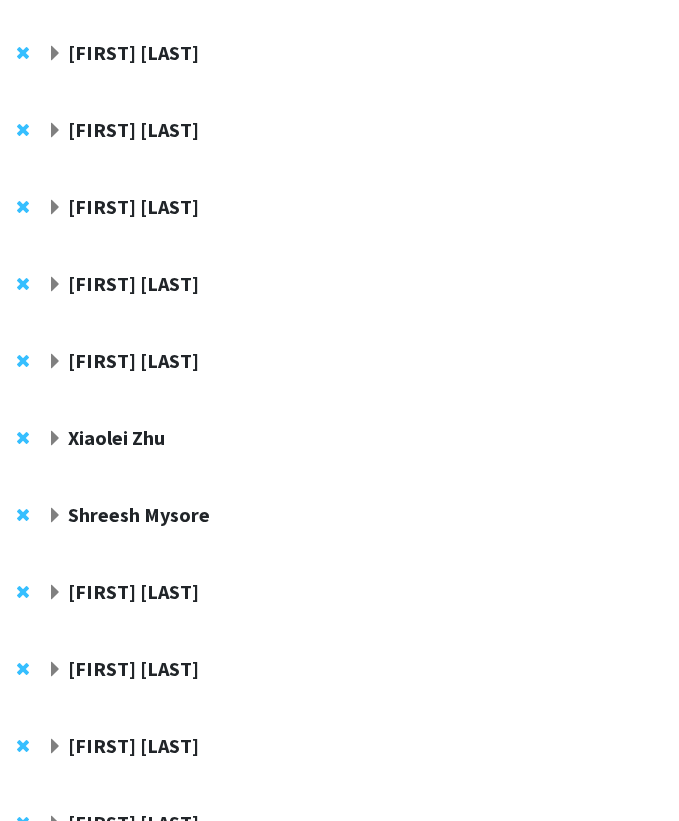 drag, startPoint x: 285, startPoint y: 676, endPoint x: 285, endPoint y: 353, distance: 323 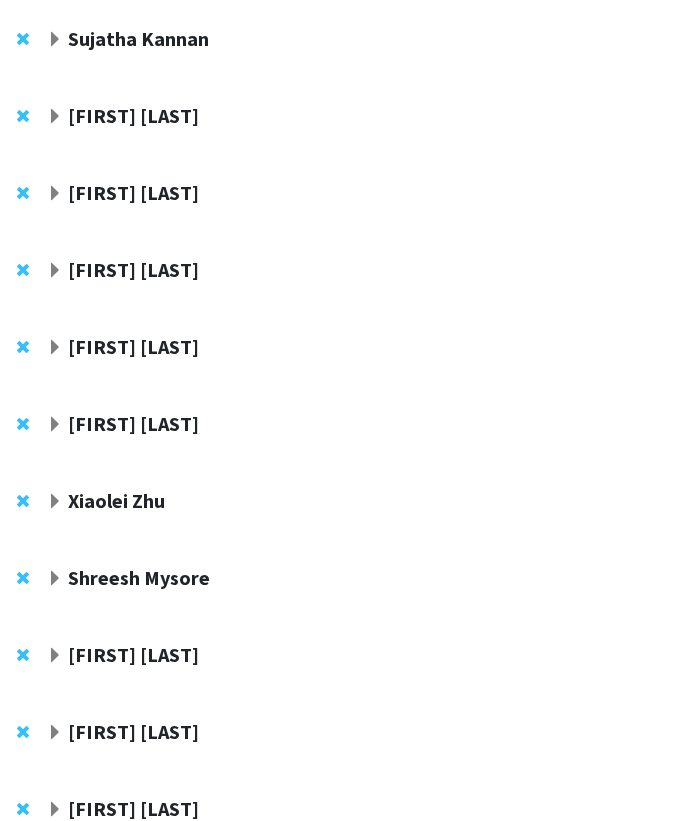 scroll, scrollTop: 0, scrollLeft: 88, axis: horizontal 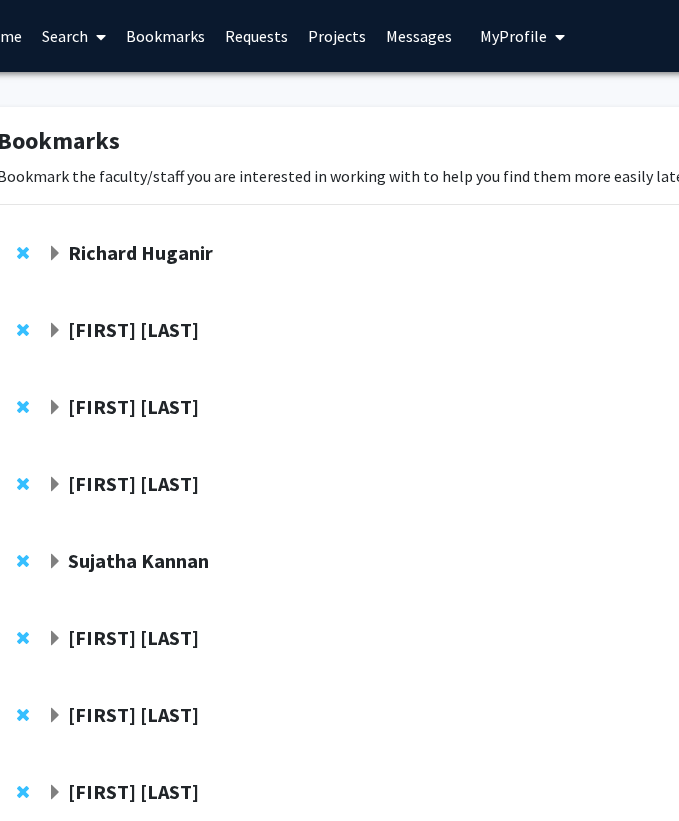 click on "[FIRST] [LAST]" 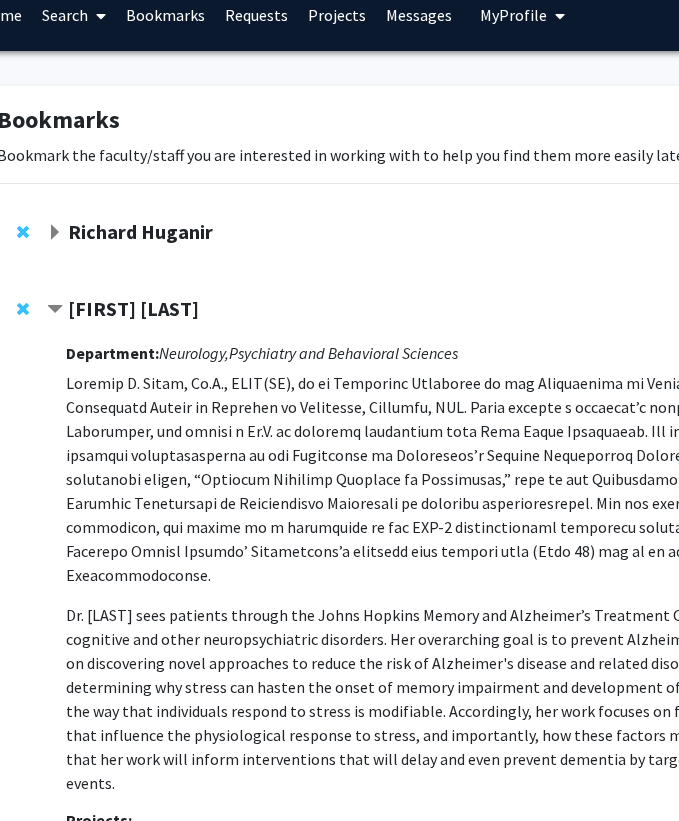scroll, scrollTop: 64, scrollLeft: 88, axis: both 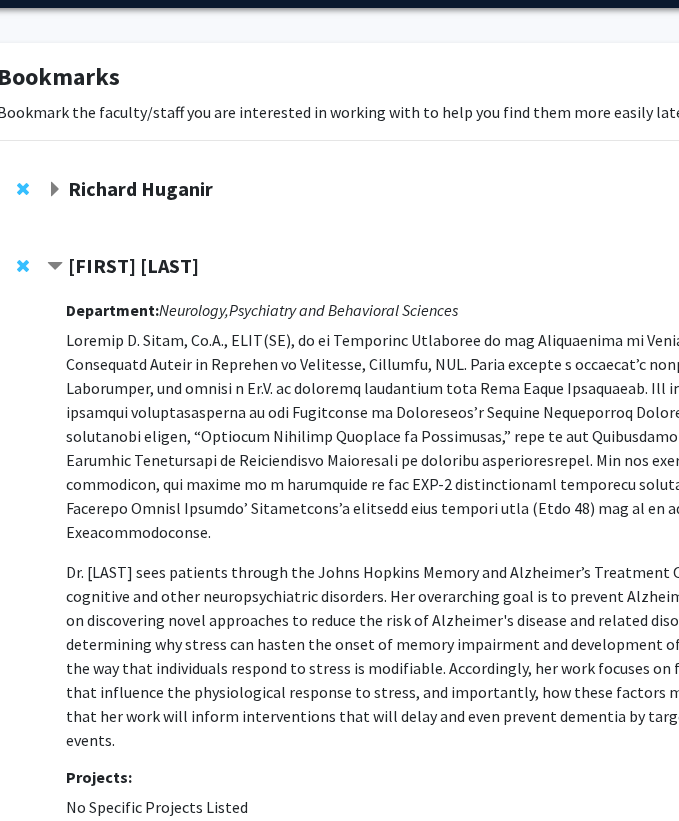 click 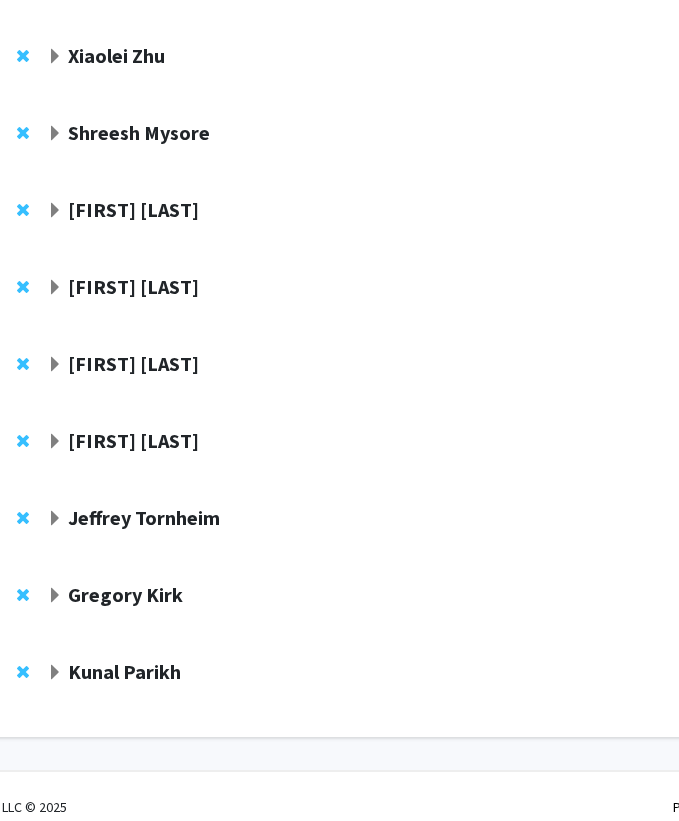 scroll, scrollTop: 911, scrollLeft: 88, axis: both 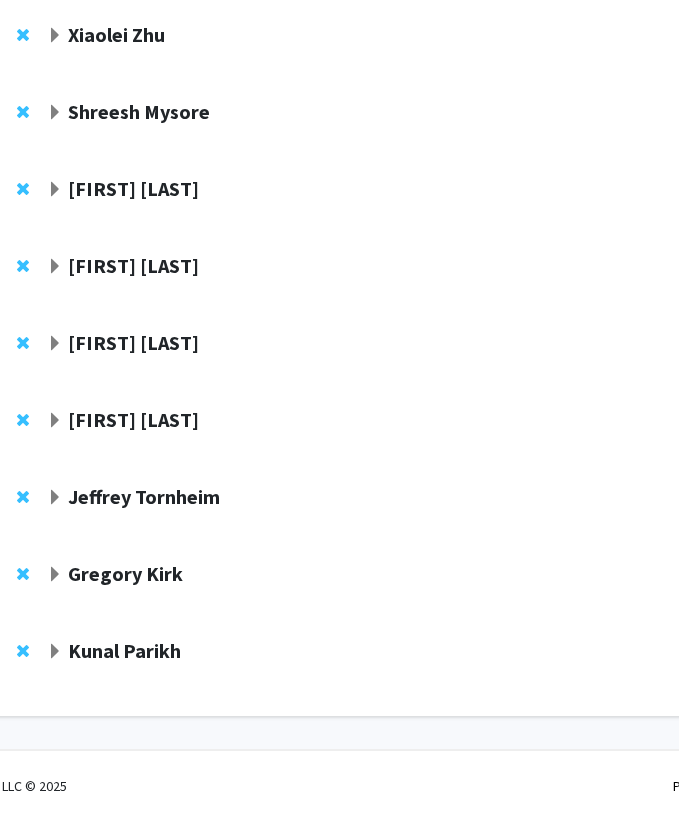 click on "Gregory Kirk" 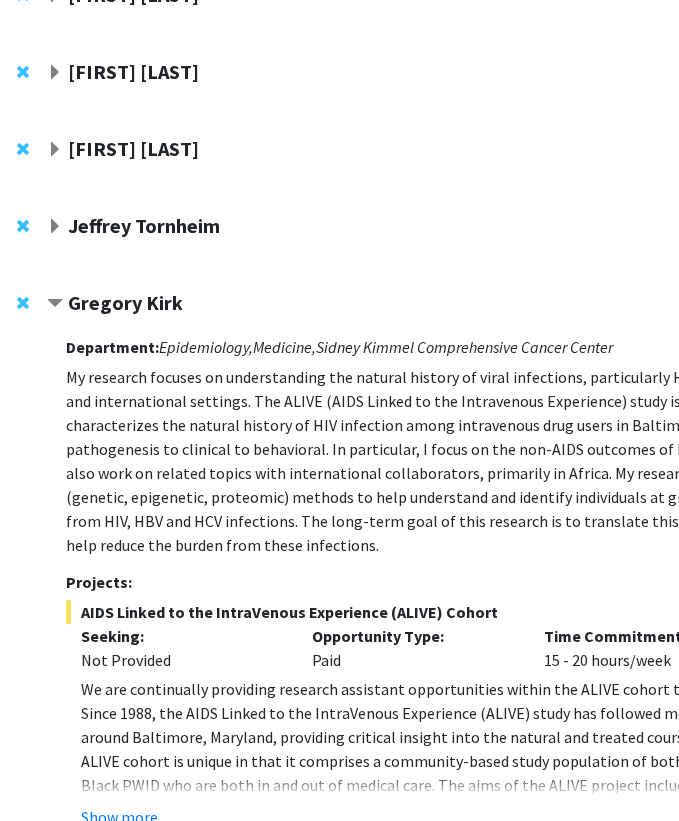 scroll, scrollTop: 1221, scrollLeft: 88, axis: both 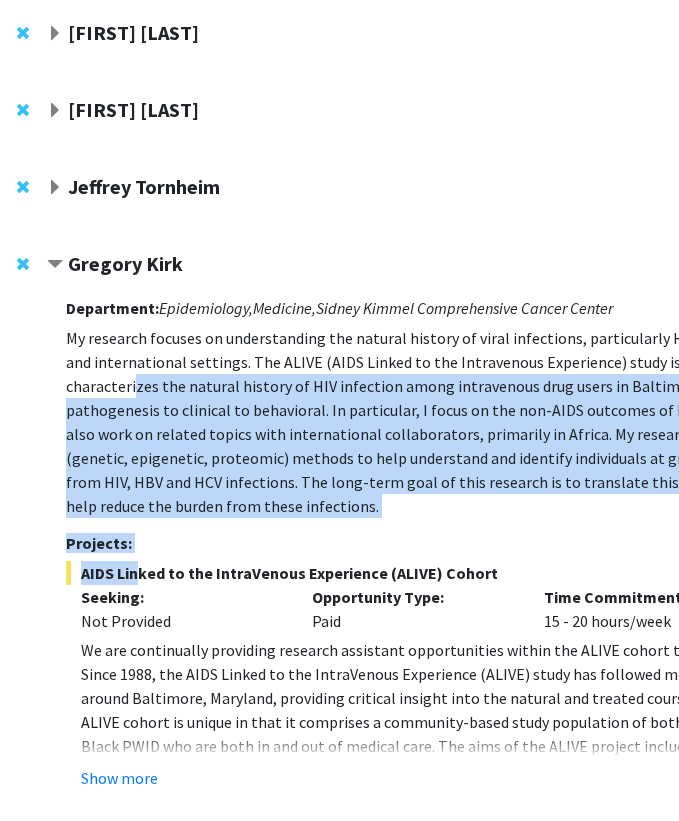 drag, startPoint x: 133, startPoint y: 576, endPoint x: 133, endPoint y: 376, distance: 200 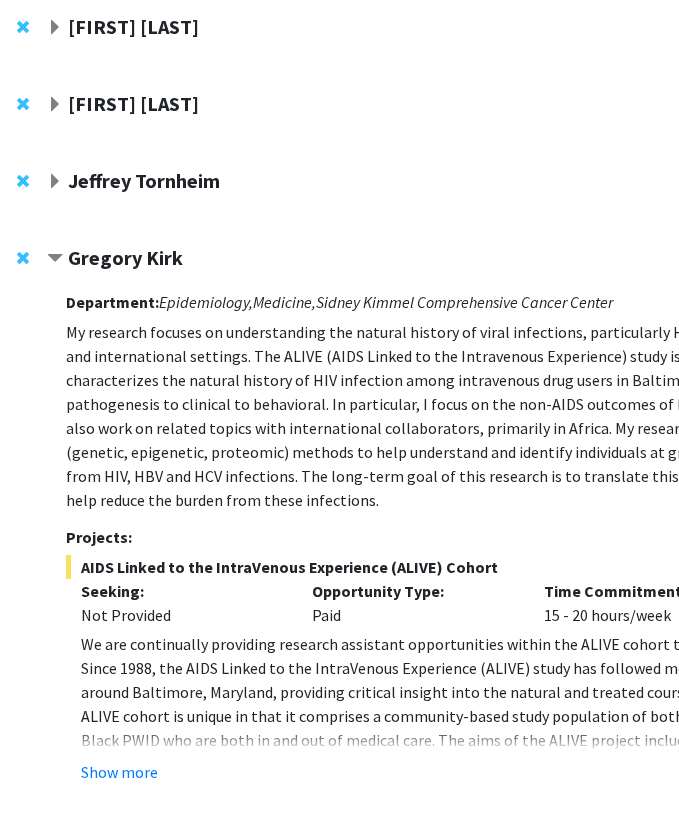 click on "Gregory Kirk" 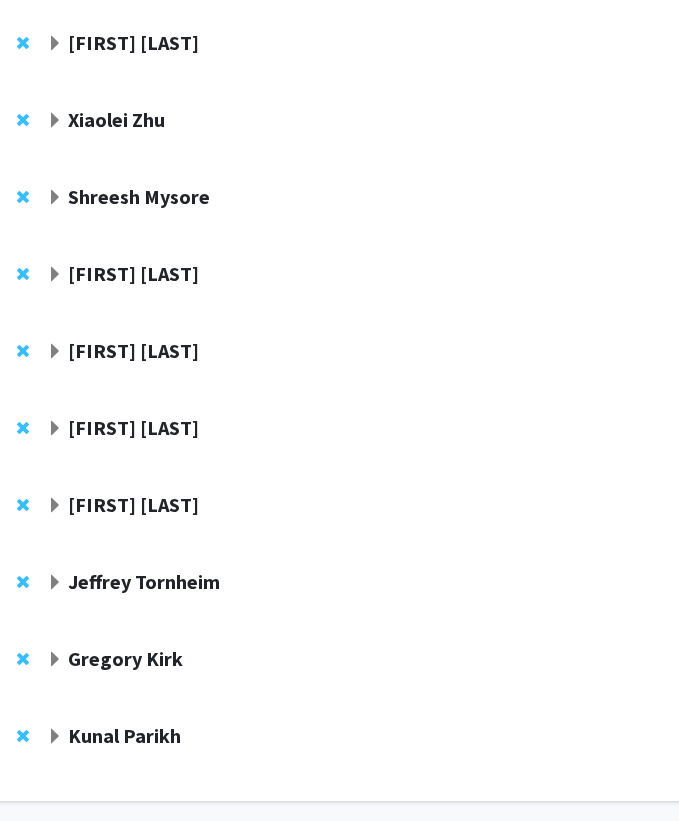 click on "Jeffrey Tornheim" 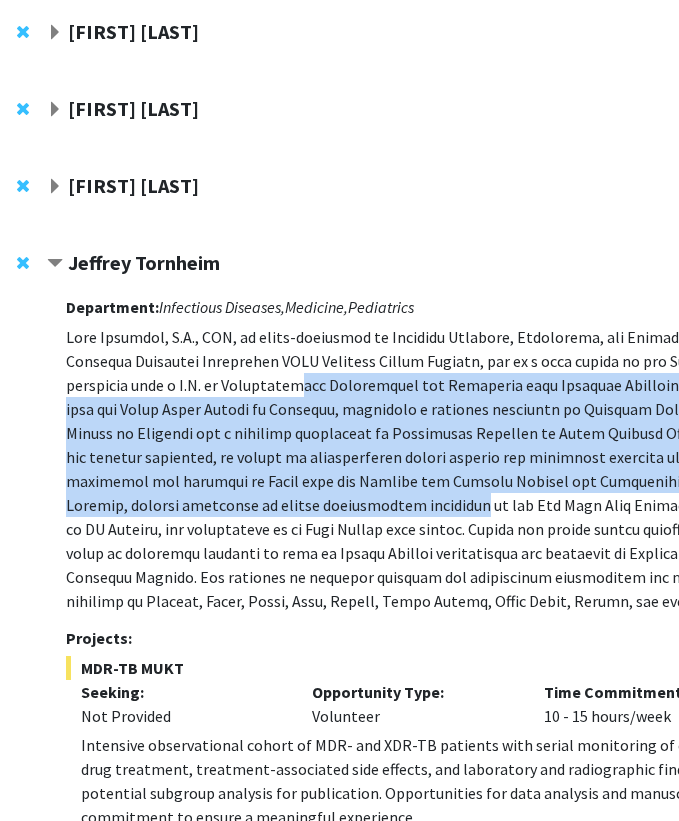 drag, startPoint x: 219, startPoint y: 501, endPoint x: 219, endPoint y: 380, distance: 121 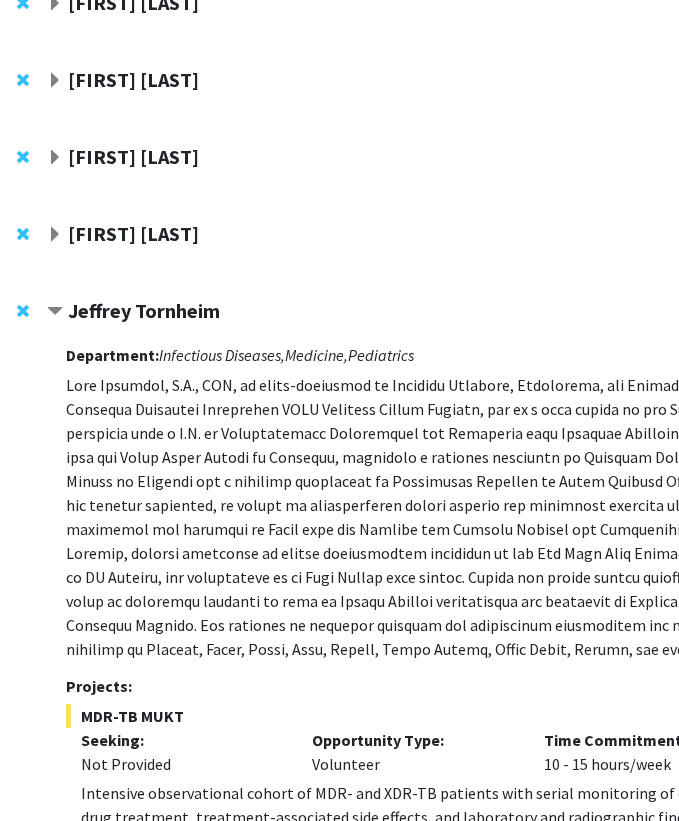click 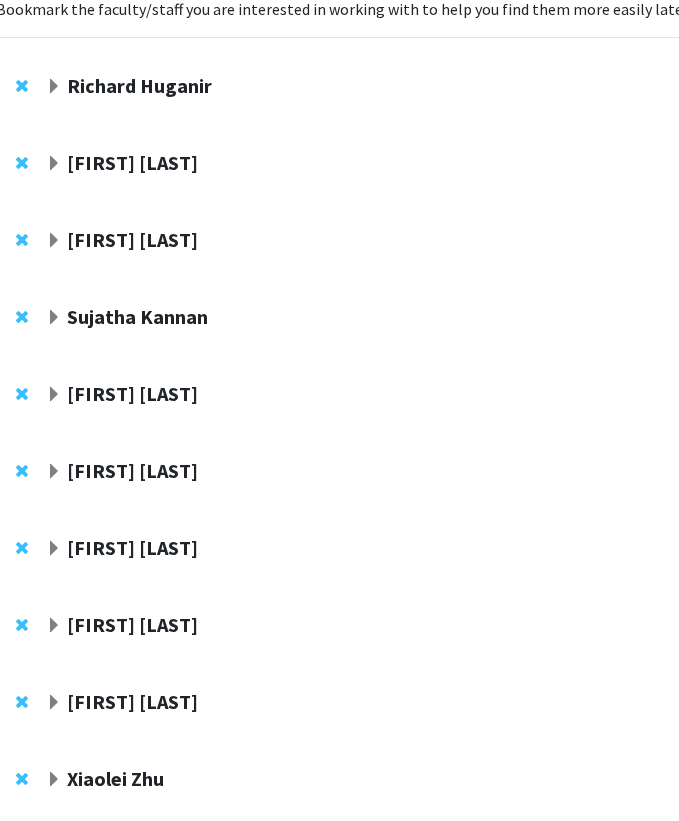 scroll, scrollTop: 163, scrollLeft: 89, axis: both 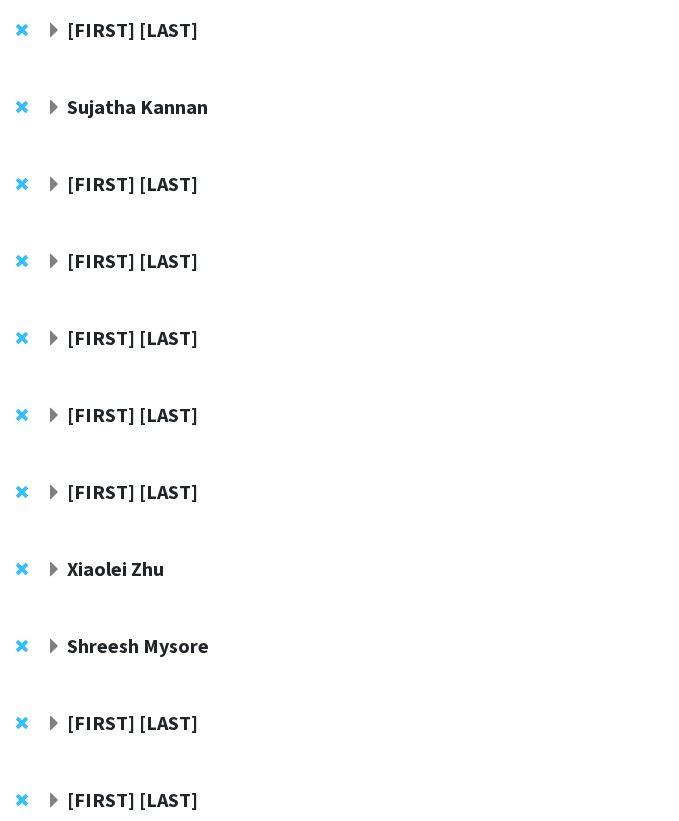drag, startPoint x: 277, startPoint y: 180, endPoint x: 277, endPoint y: 713, distance: 533 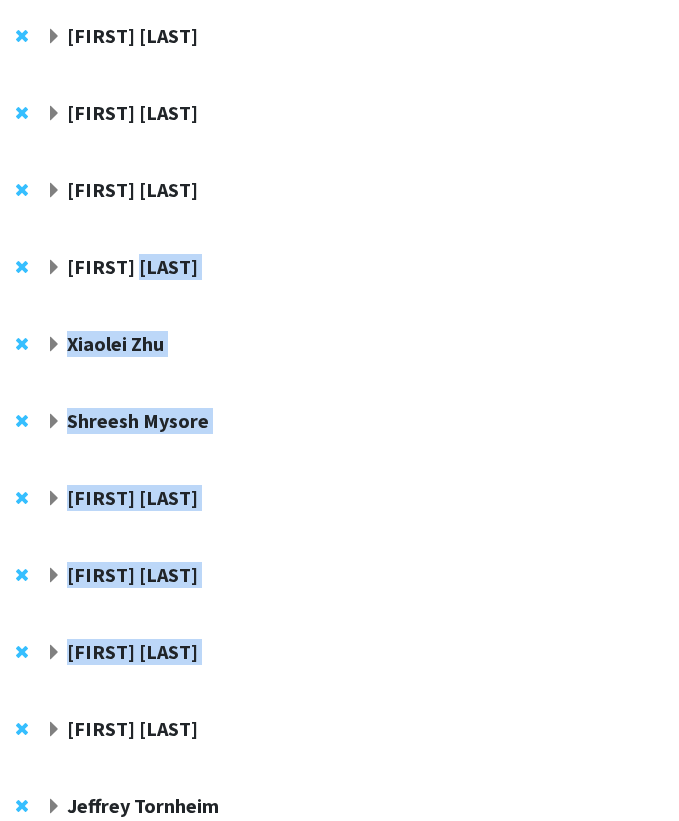 drag, startPoint x: 277, startPoint y: 713, endPoint x: 277, endPoint y: 242, distance: 471 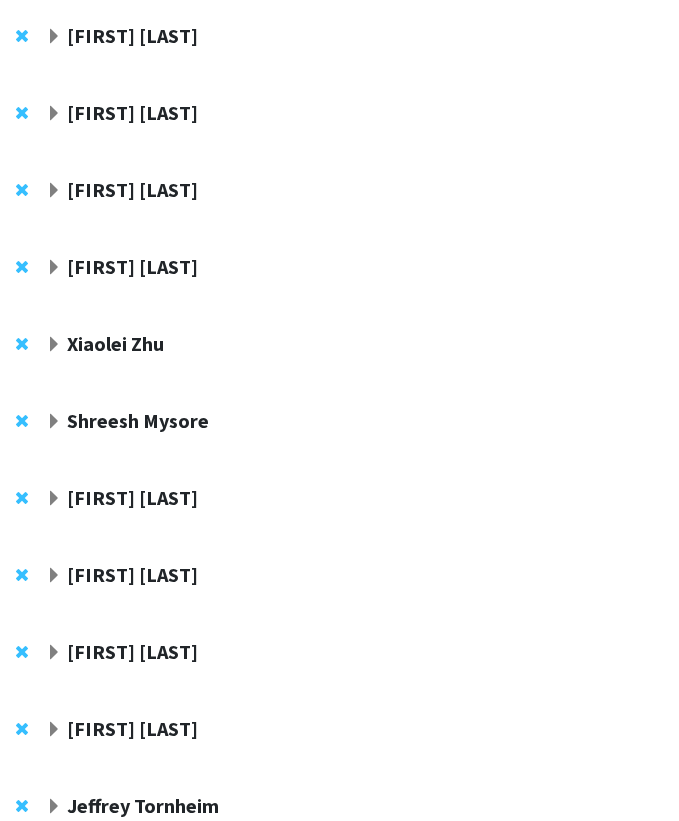 click on "[FIRST] [LAST]  Compose Request" 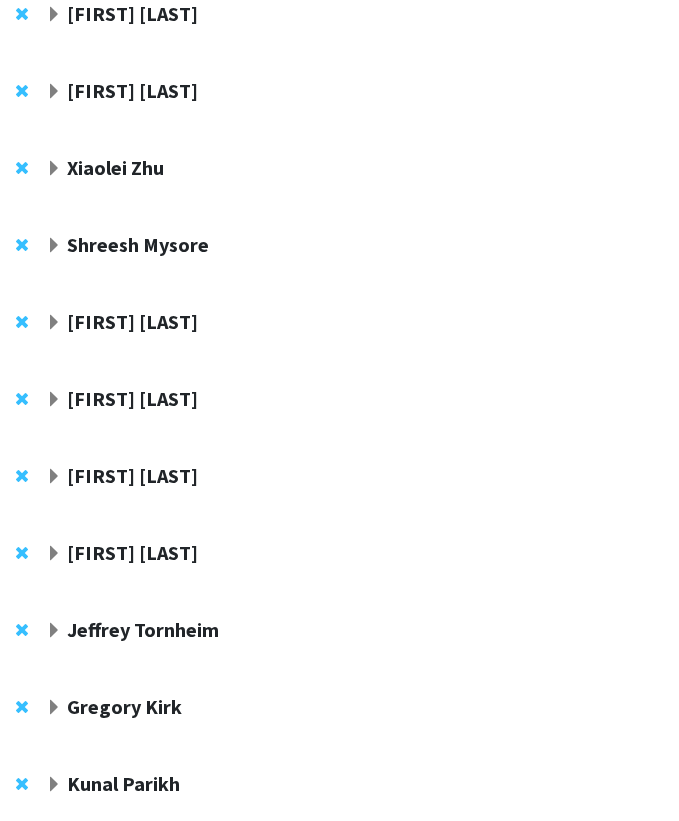 click on "Xiaolei Zhu" 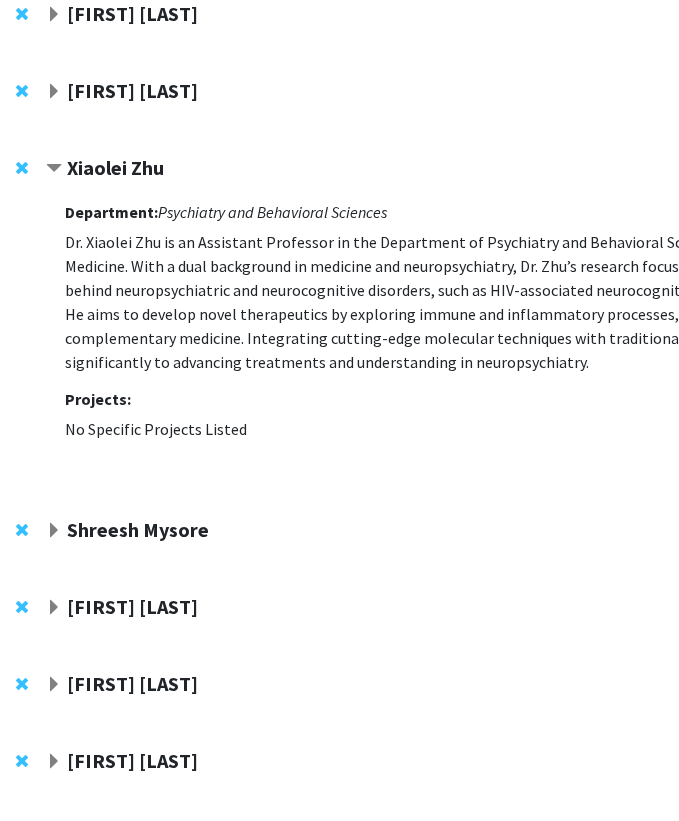 drag, startPoint x: 292, startPoint y: 251, endPoint x: 292, endPoint y: 387, distance: 136 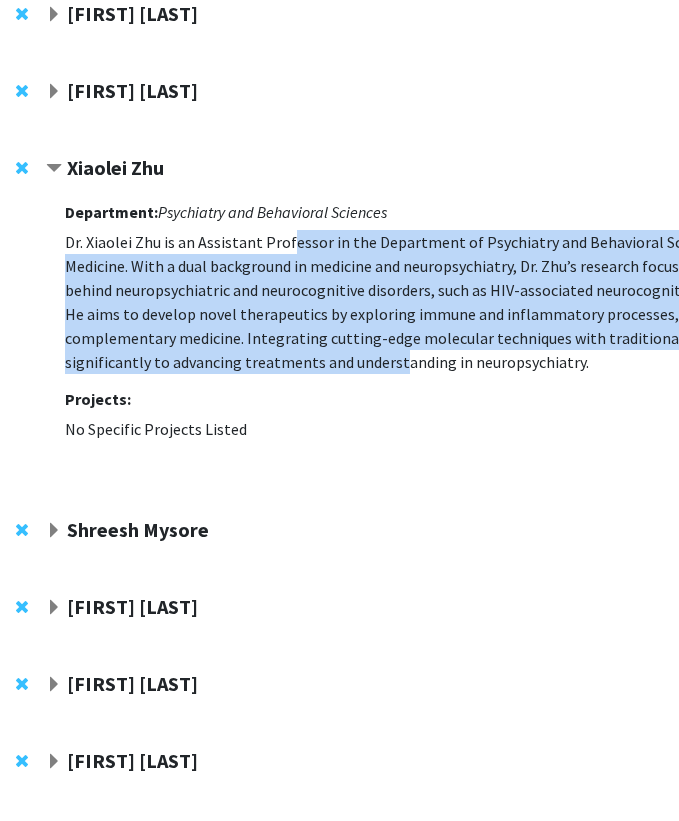 drag, startPoint x: 292, startPoint y: 364, endPoint x: 292, endPoint y: 251, distance: 113 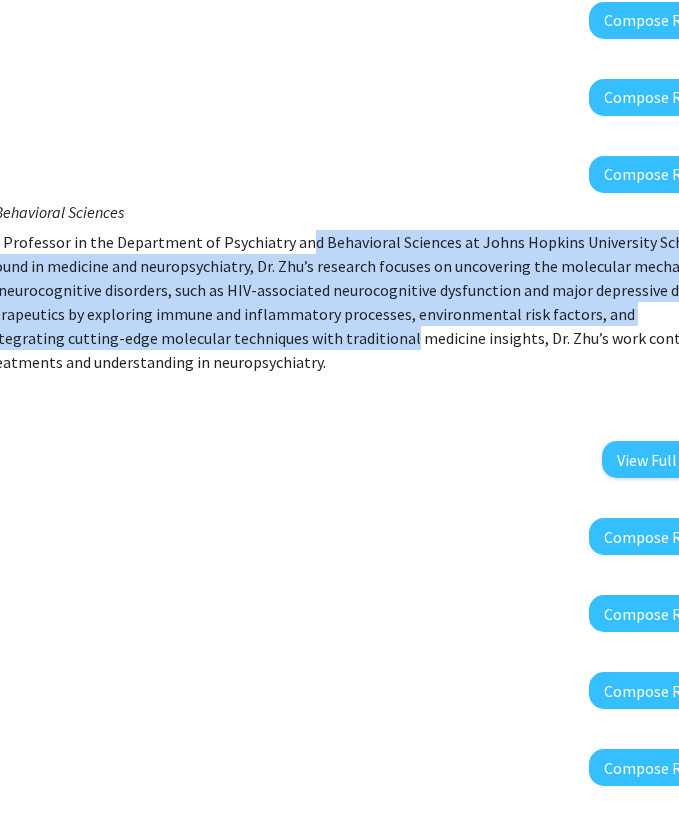 drag, startPoint x: 292, startPoint y: 251, endPoint x: 287, endPoint y: 348, distance: 97.128784 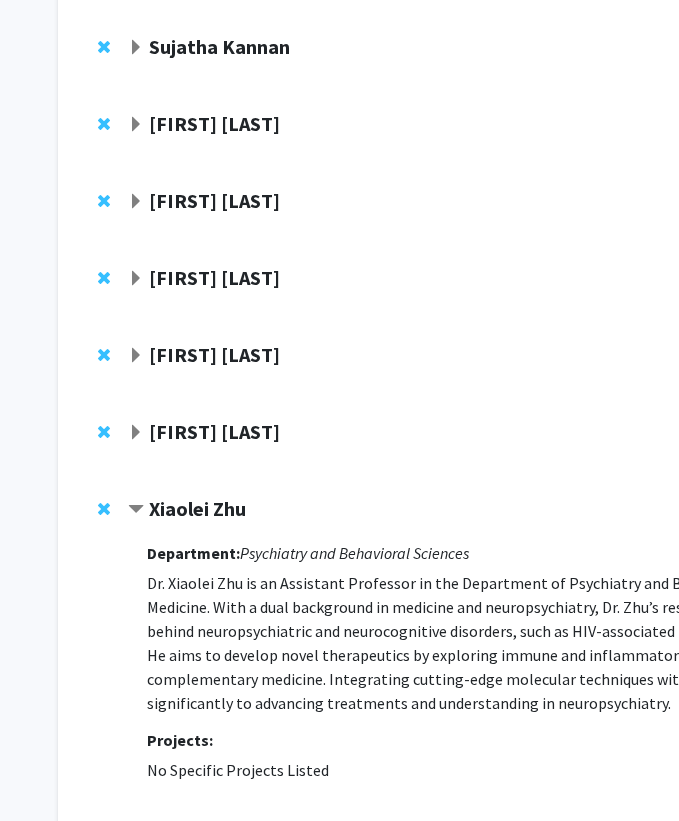 scroll, scrollTop: 438, scrollLeft: 7, axis: both 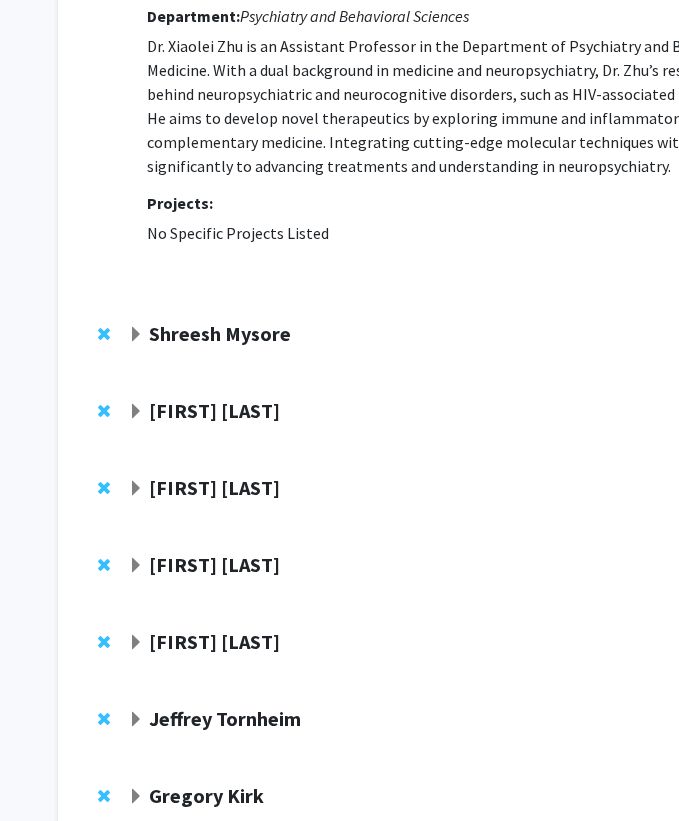 click on "Shreesh Mysore" 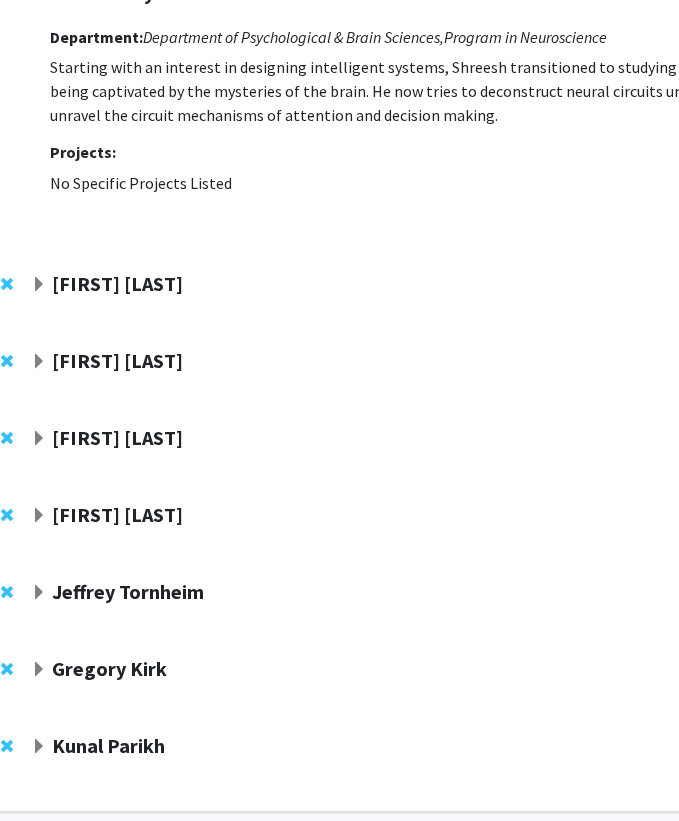scroll, scrollTop: 1409, scrollLeft: 104, axis: both 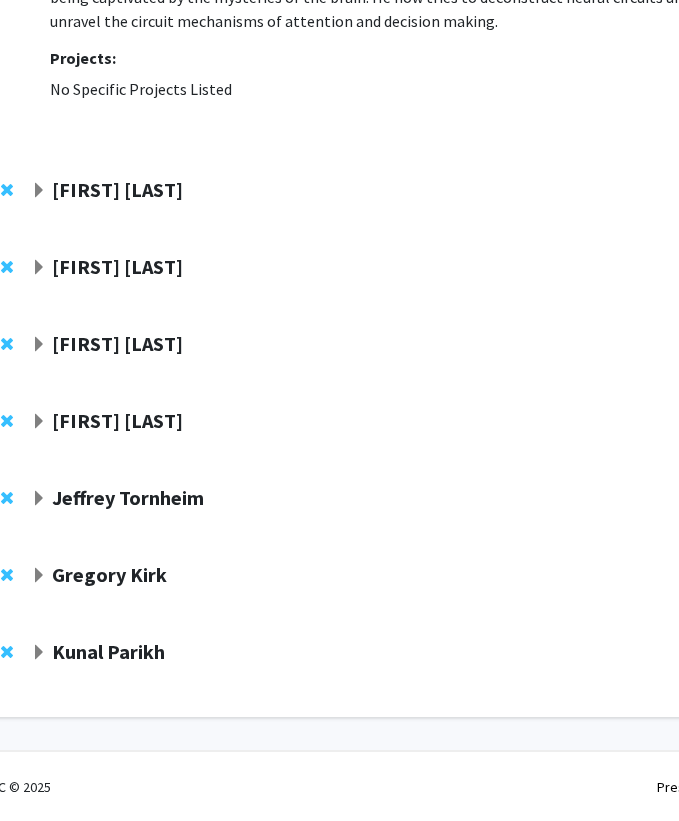 click on "[FIRST] [LAST]" 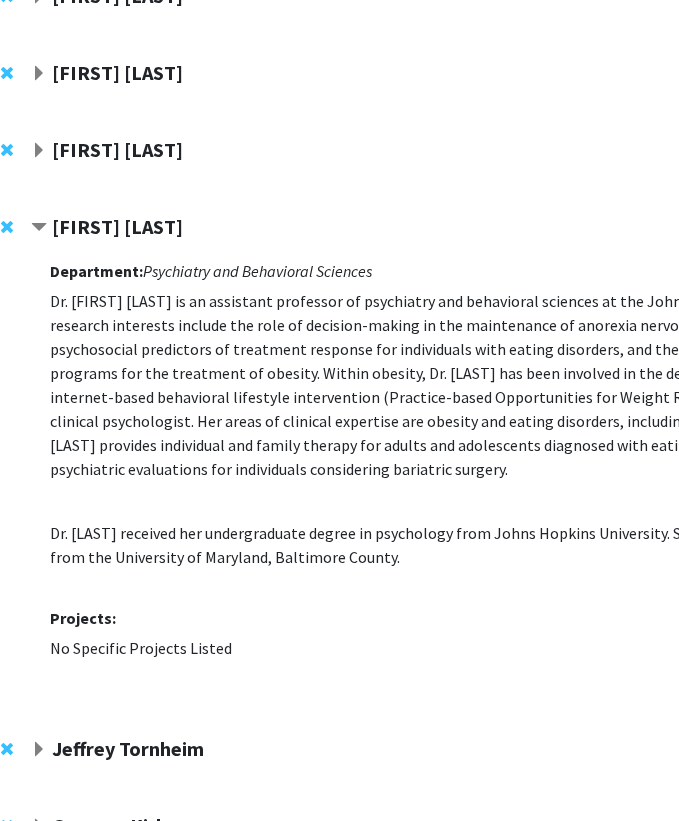 scroll, scrollTop: 1604, scrollLeft: 104, axis: both 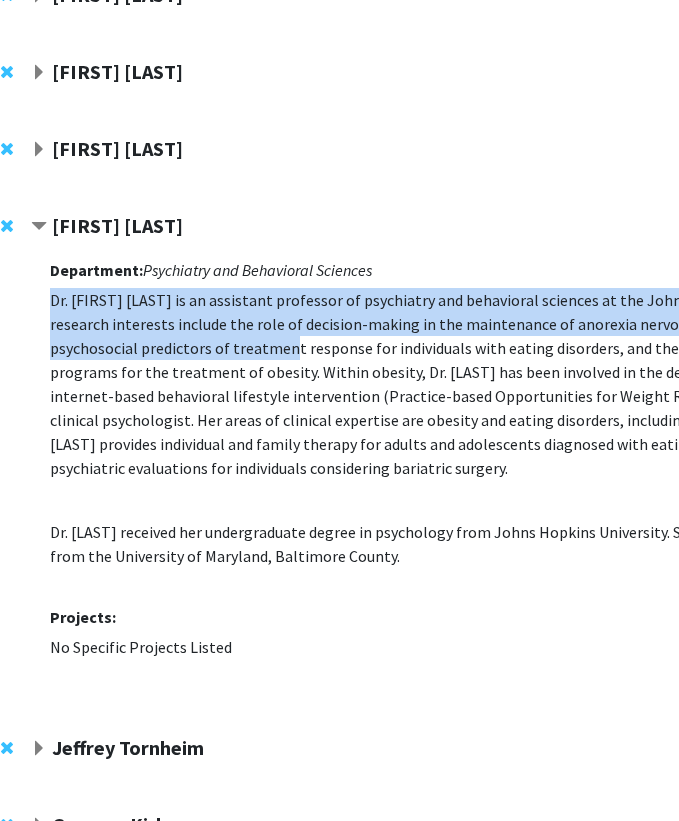 drag, startPoint x: 160, startPoint y: 338, endPoint x: 160, endPoint y: 549, distance: 211 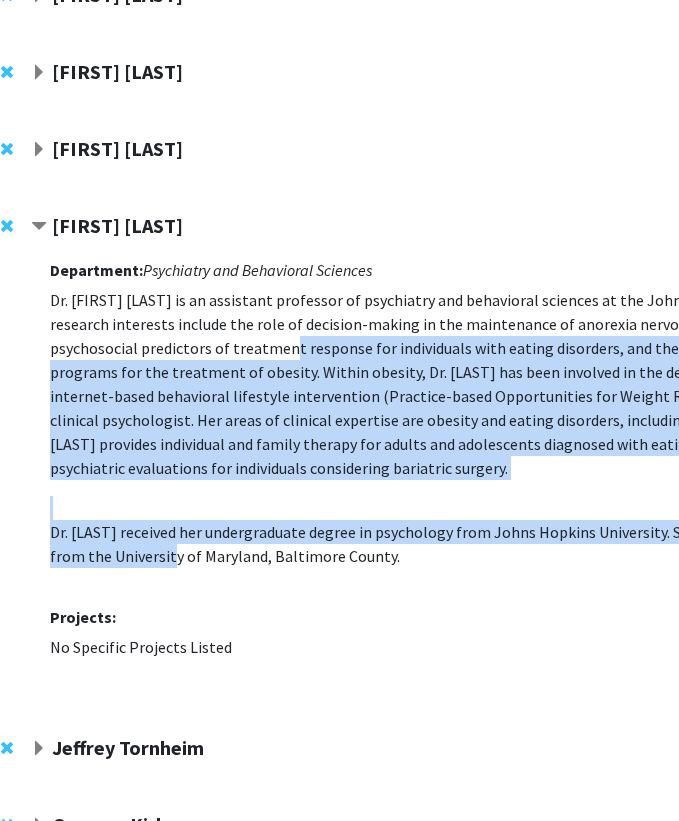 click on "Dr. [LAST] received her undergraduate degree in psychology from Johns Hopkins University. She earned her Ph.D. in clinical psychology from the University of Maryland, Baltimore County." at bounding box center [520, 556] 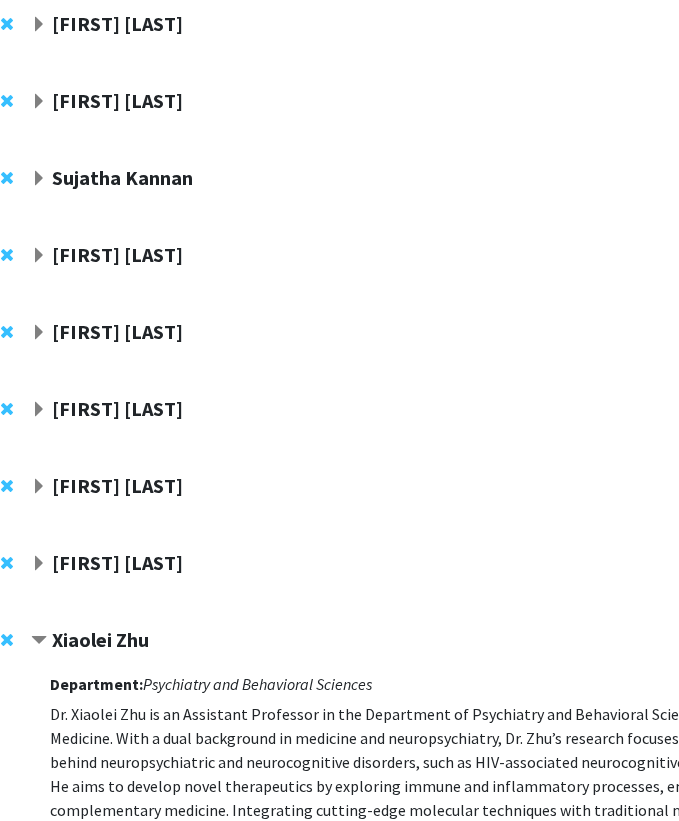 scroll, scrollTop: 0, scrollLeft: 104, axis: horizontal 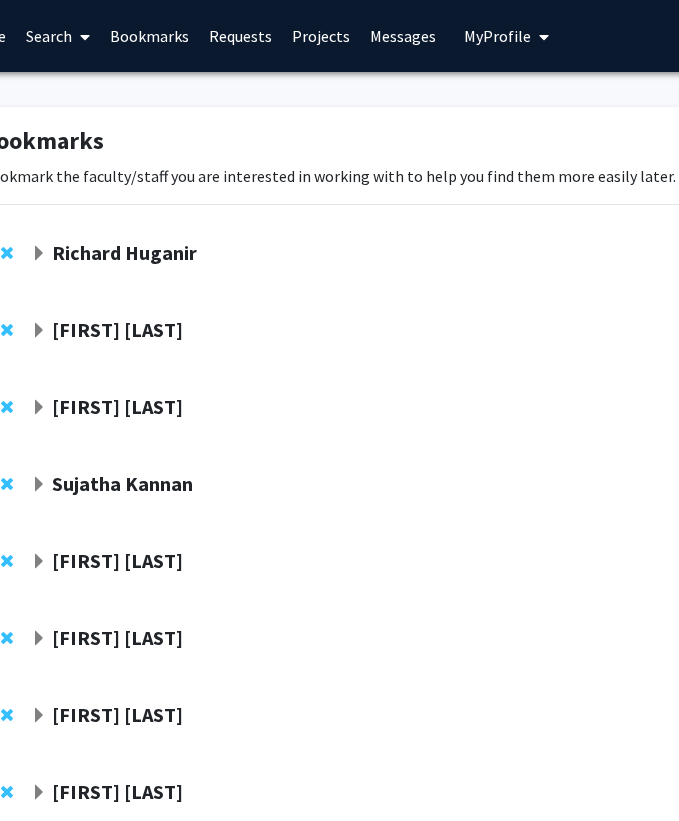 click on "Richard Huganir" 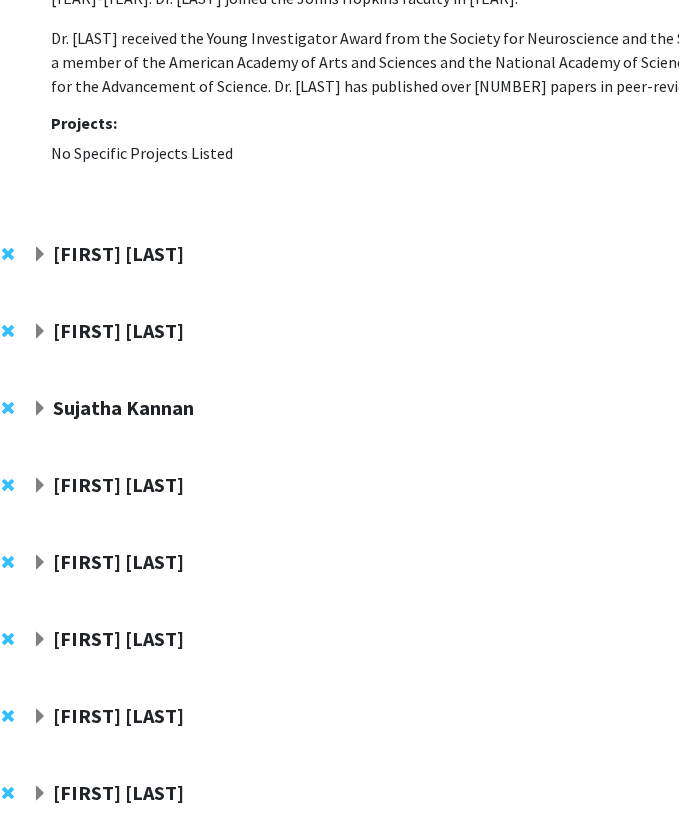 scroll, scrollTop: 622, scrollLeft: 103, axis: both 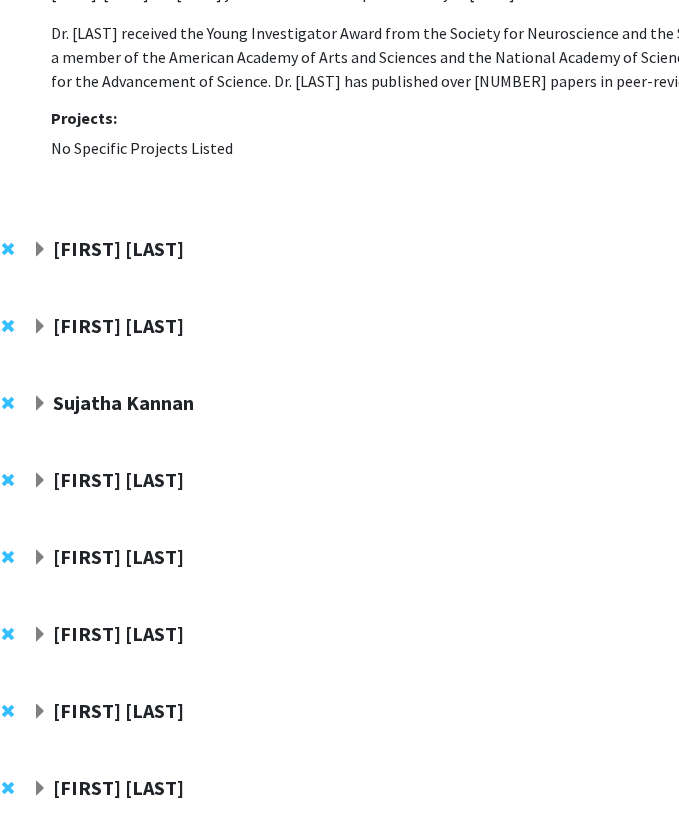 click on "[FIRST] [LAST]" 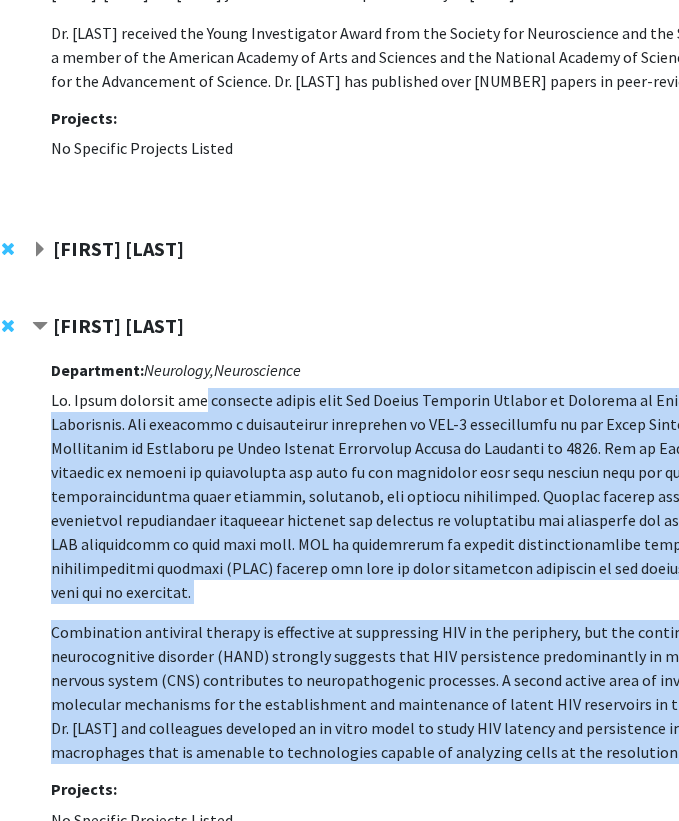 drag, startPoint x: 200, startPoint y: 421, endPoint x: 197, endPoint y: 752, distance: 331.01358 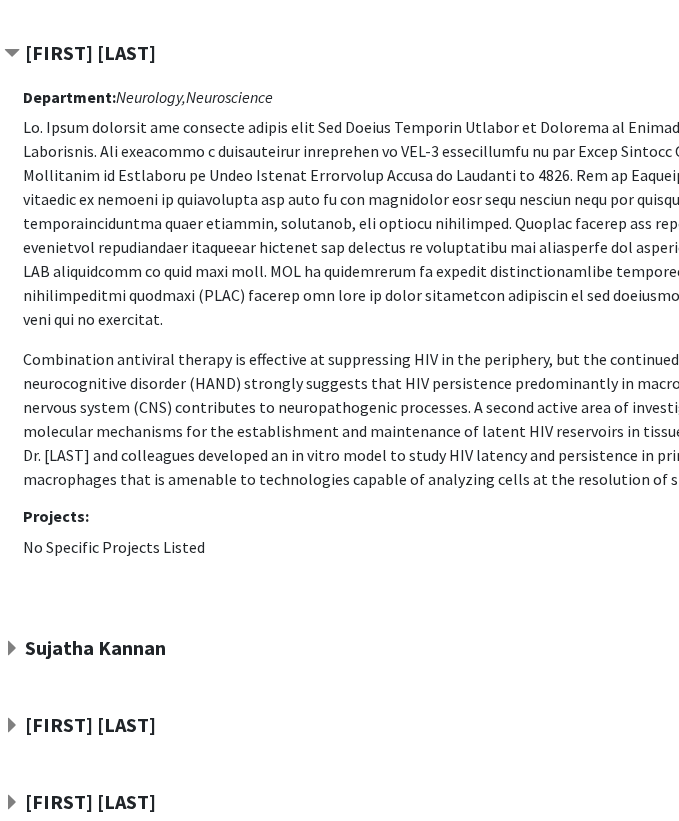 scroll, scrollTop: 866, scrollLeft: 131, axis: both 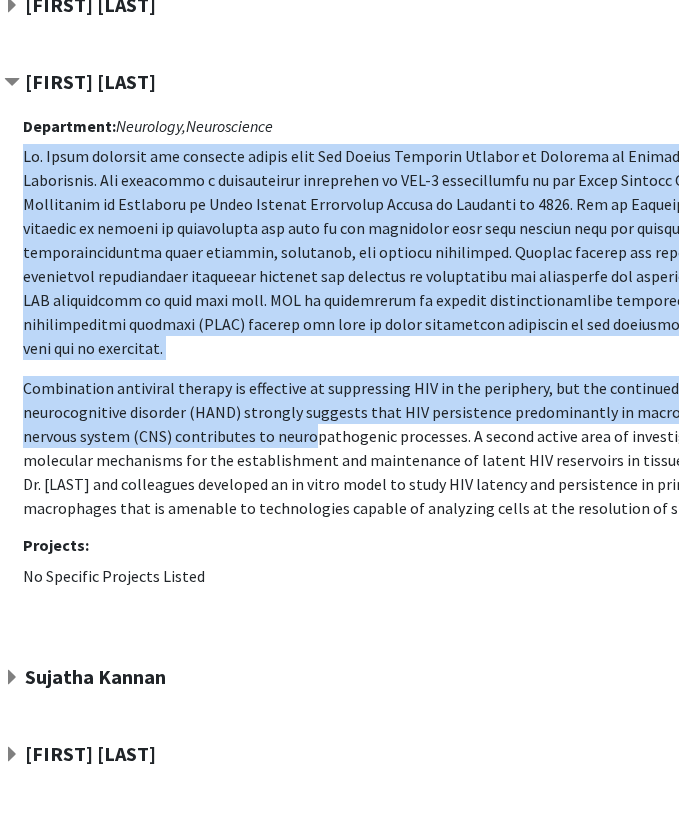 drag, startPoint x: 250, startPoint y: 409, endPoint x: 250, endPoint y: 130, distance: 279 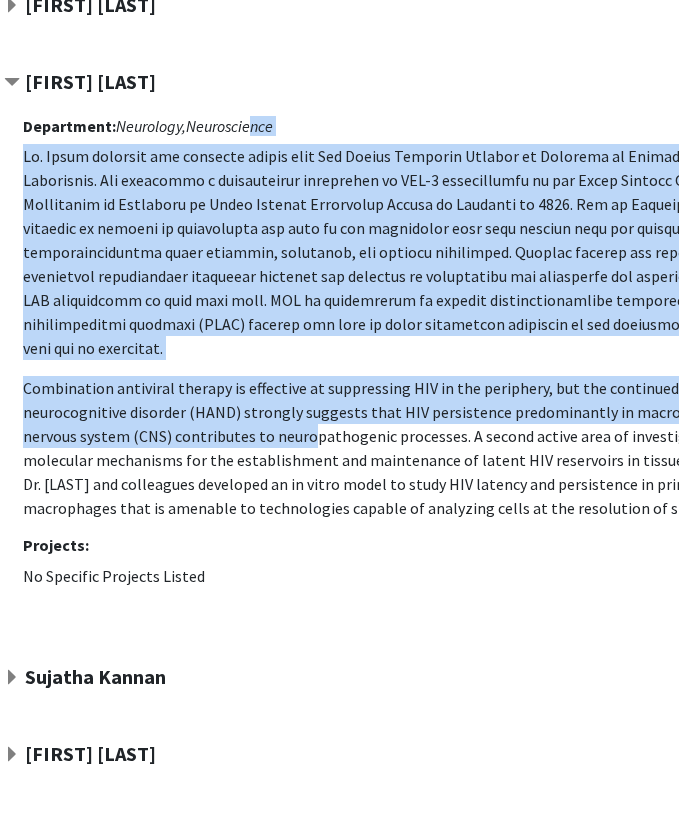 click on "Neuroscience" at bounding box center [229, 126] 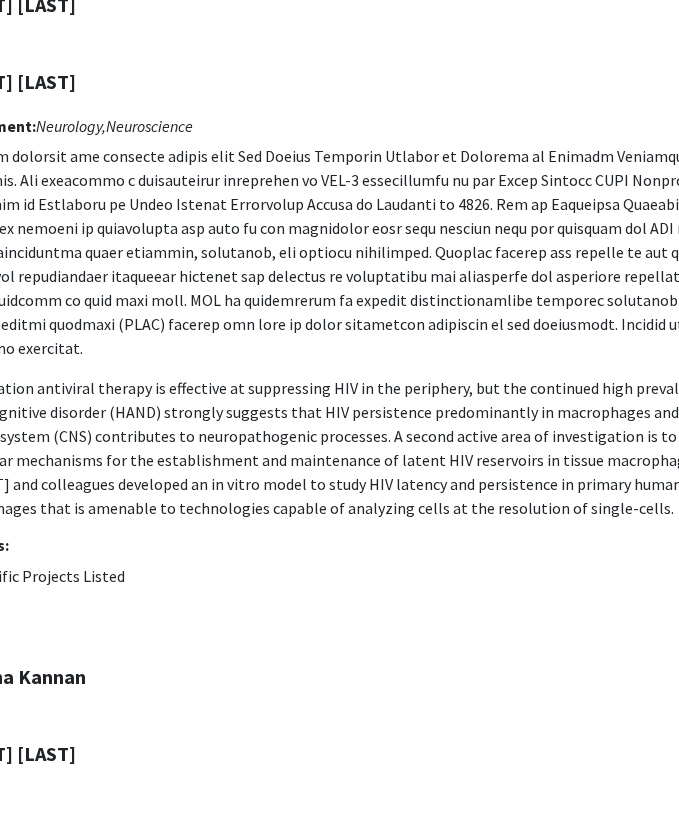 scroll, scrollTop: 866, scrollLeft: 232, axis: both 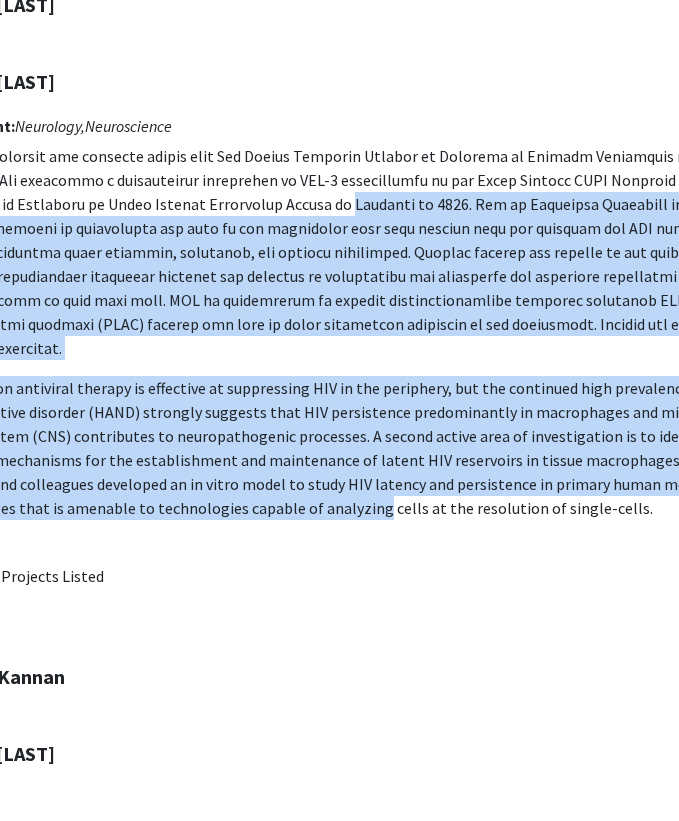 drag, startPoint x: 250, startPoint y: 202, endPoint x: 241, endPoint y: 483, distance: 281.1441 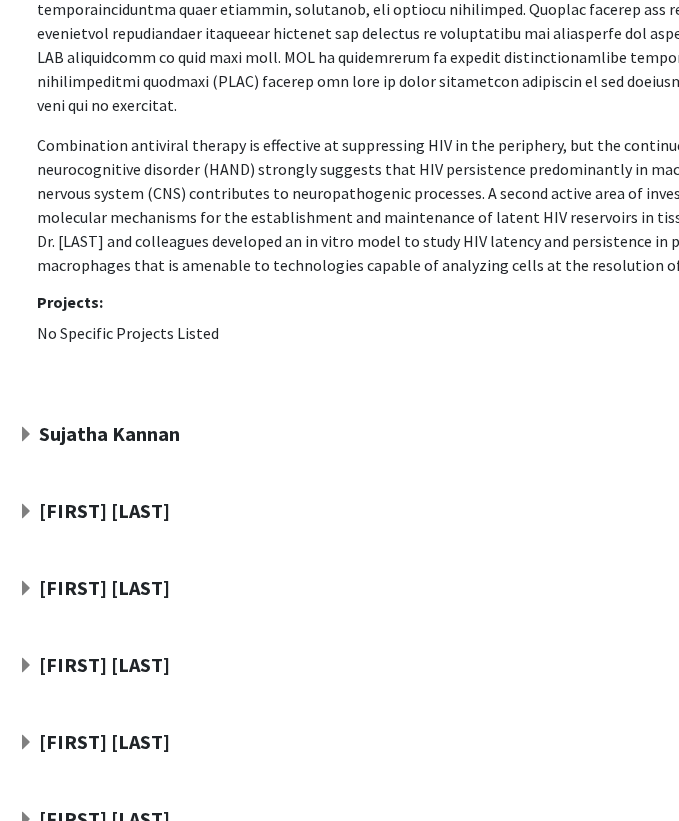 scroll, scrollTop: 1189, scrollLeft: 117, axis: both 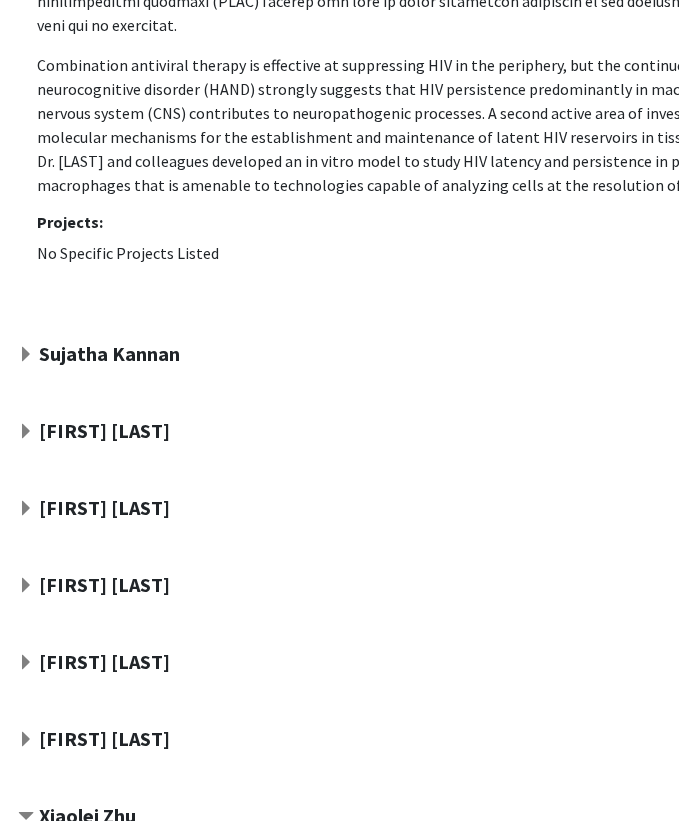 click on "Sujatha Kannan" 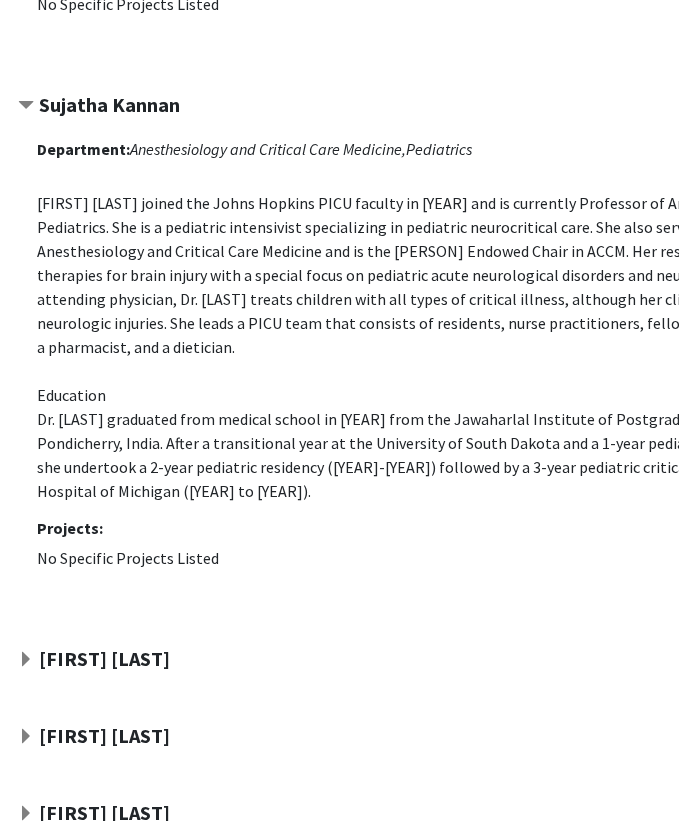 scroll, scrollTop: 1079, scrollLeft: 117, axis: both 